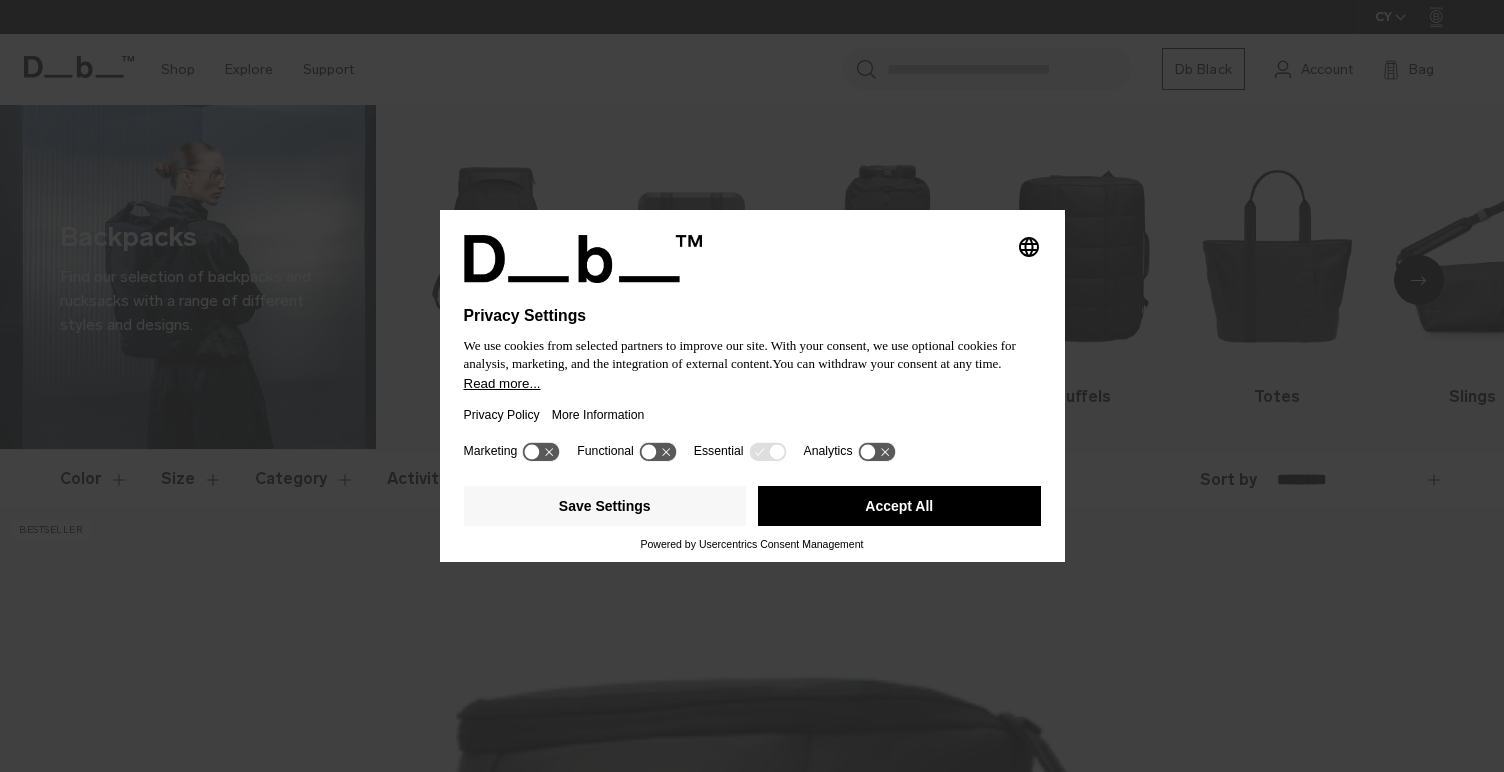 scroll, scrollTop: 0, scrollLeft: 0, axis: both 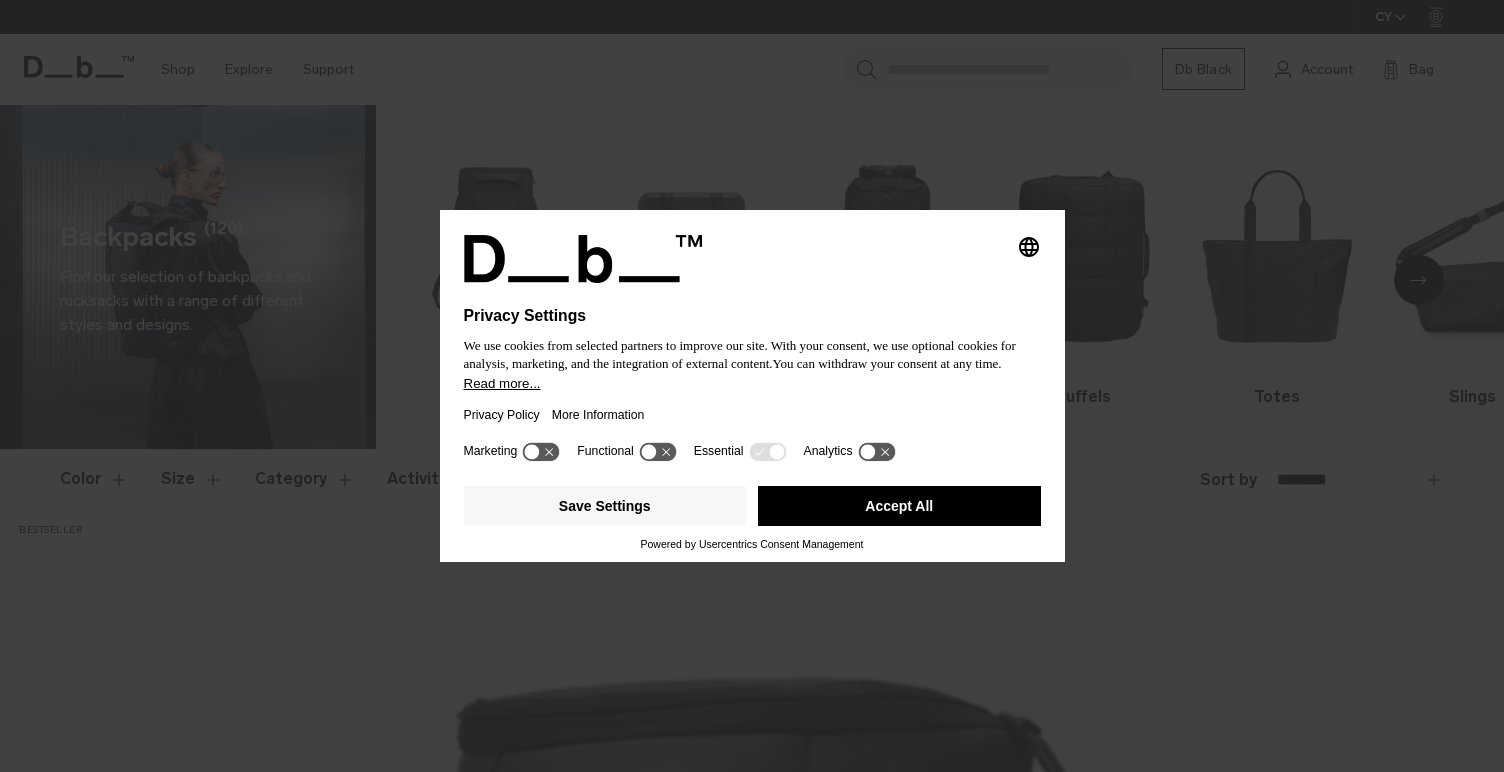 click on "Accept All" at bounding box center [899, 506] 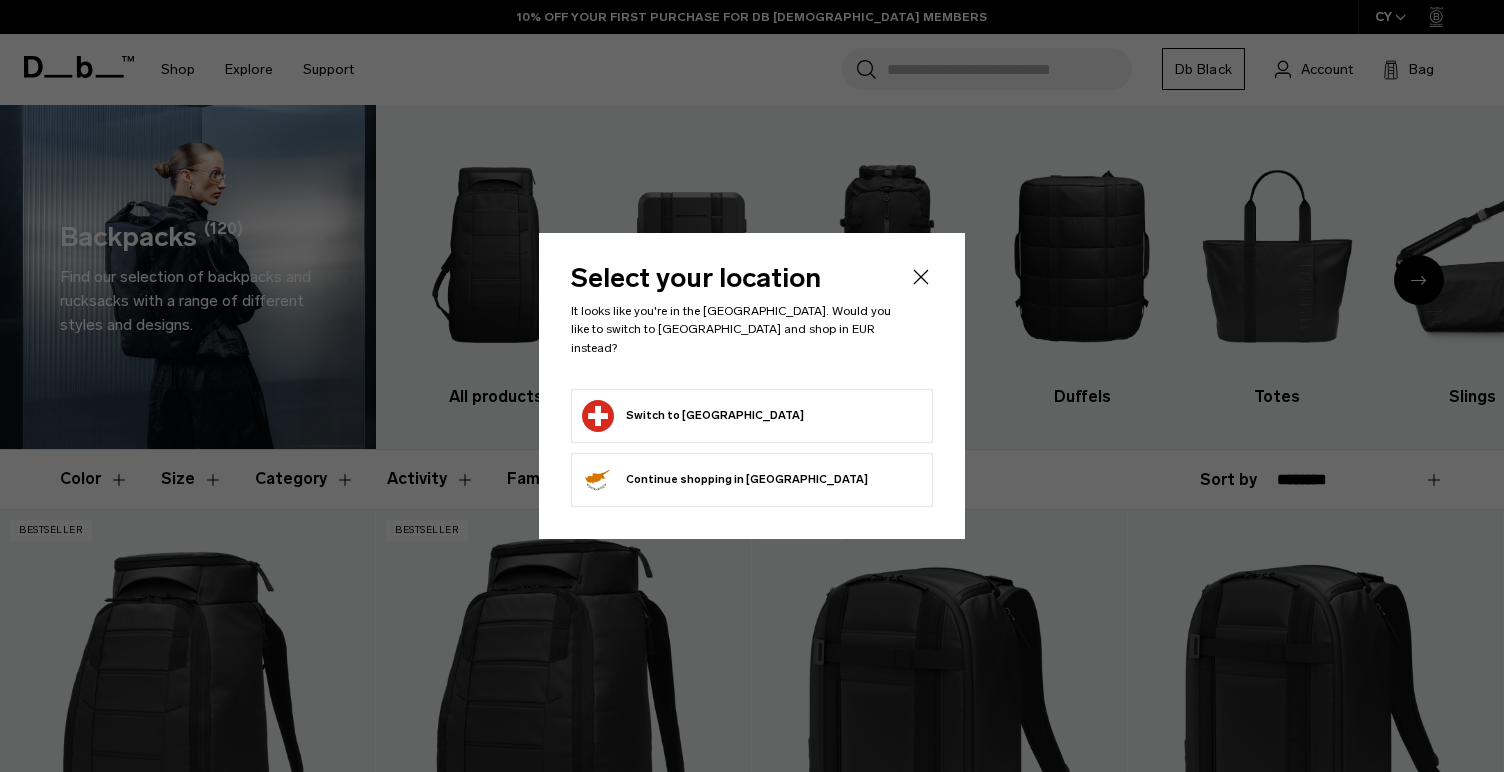 scroll, scrollTop: 0, scrollLeft: 0, axis: both 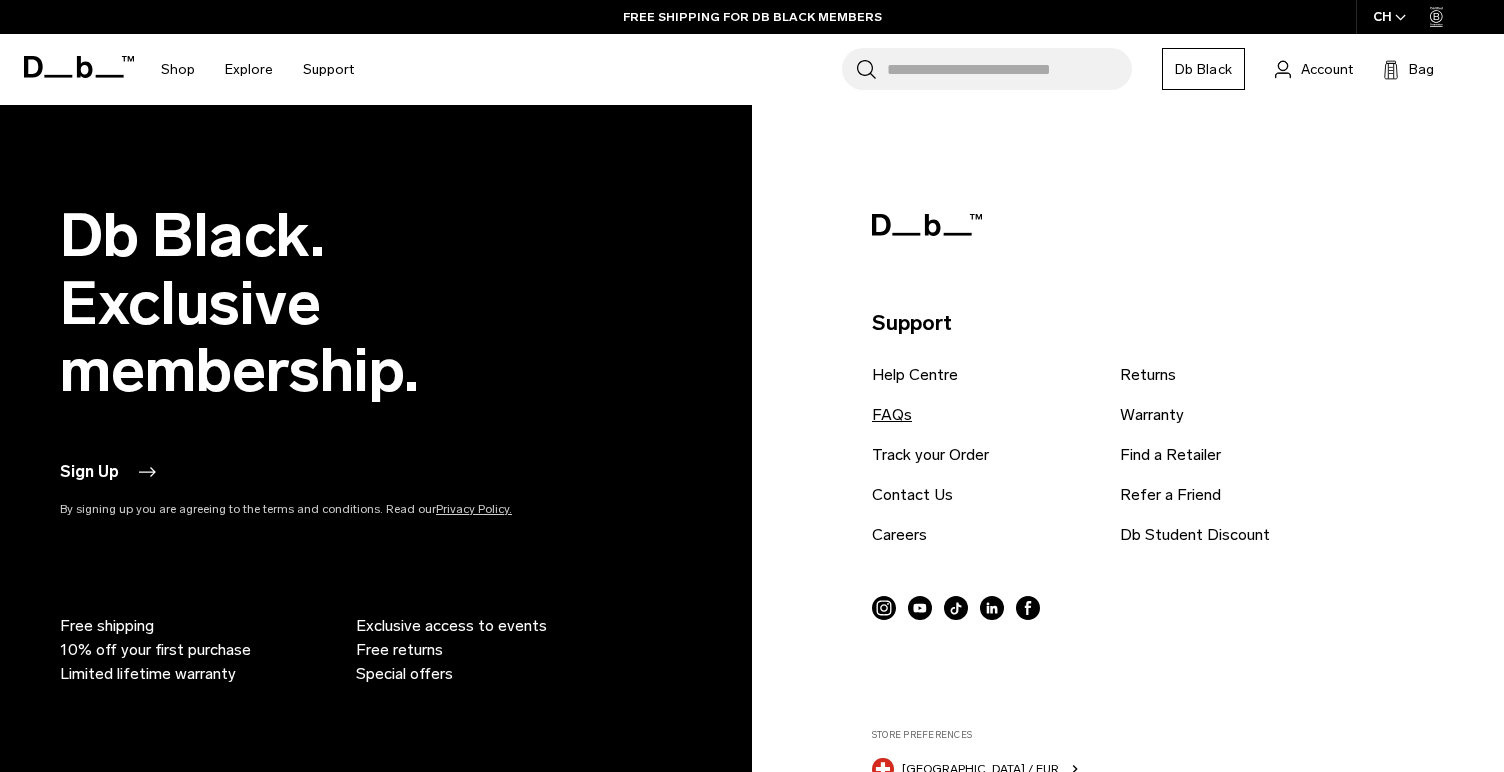 click on "FAQs" at bounding box center (892, 415) 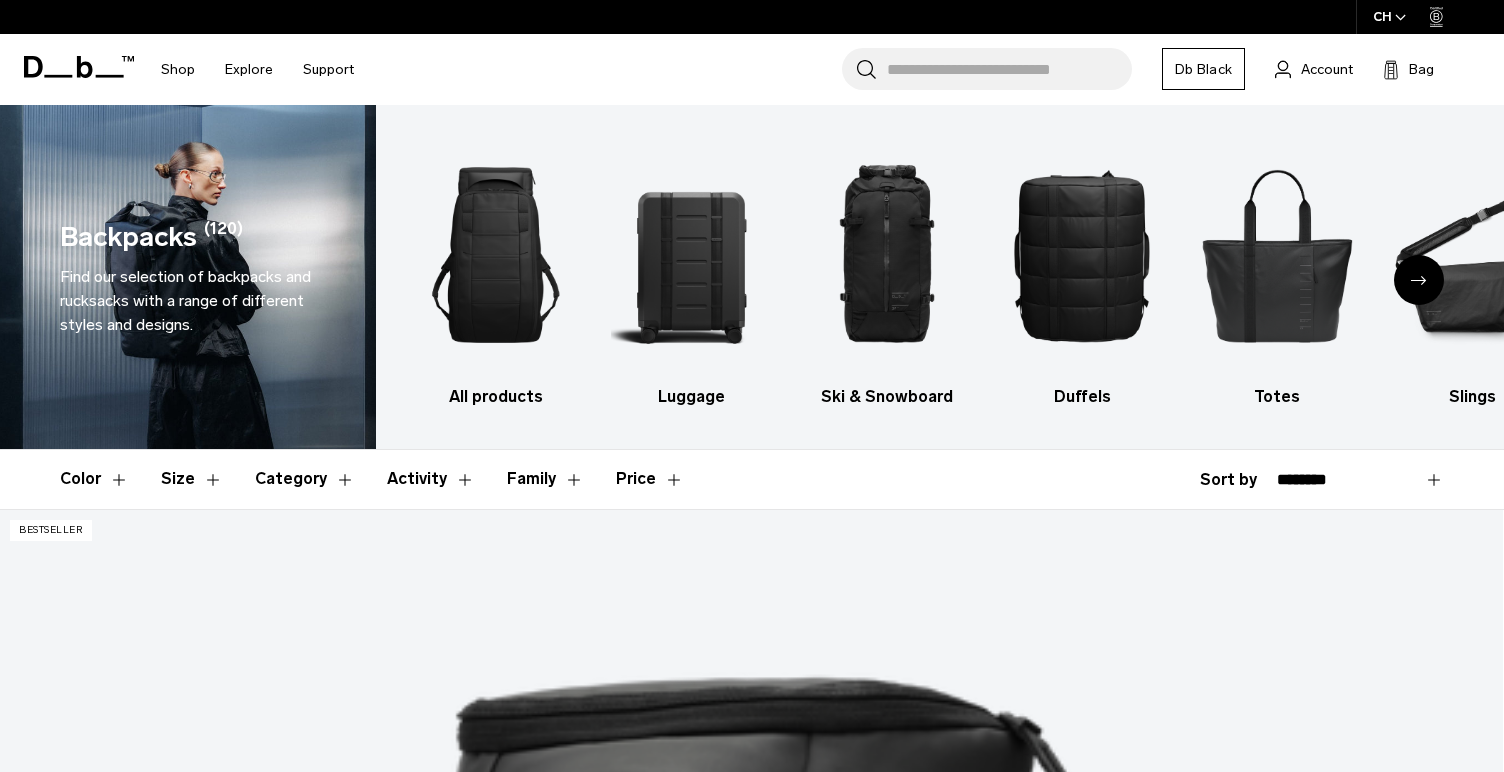 scroll, scrollTop: 6572, scrollLeft: 0, axis: vertical 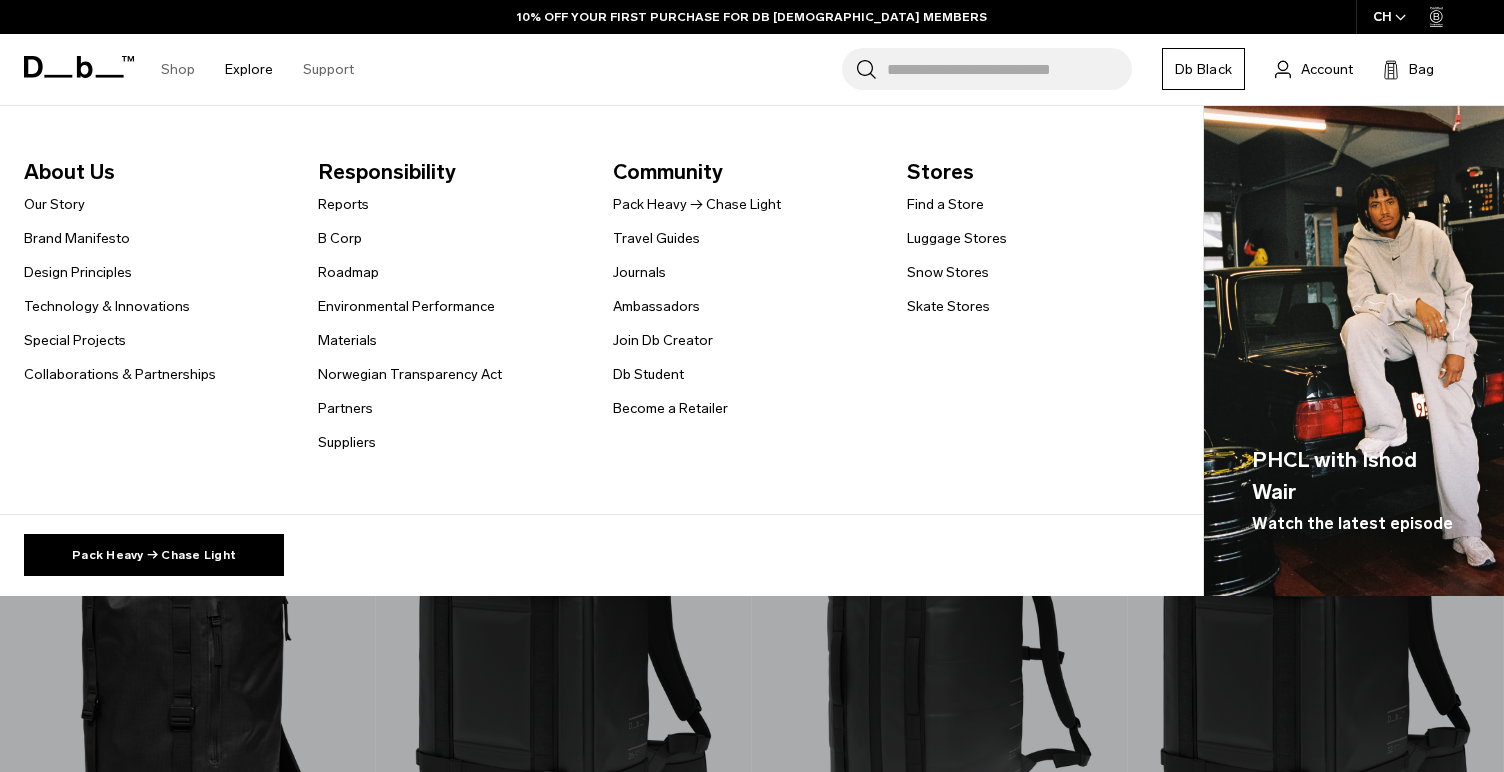 click on "Explore" at bounding box center (249, 69) 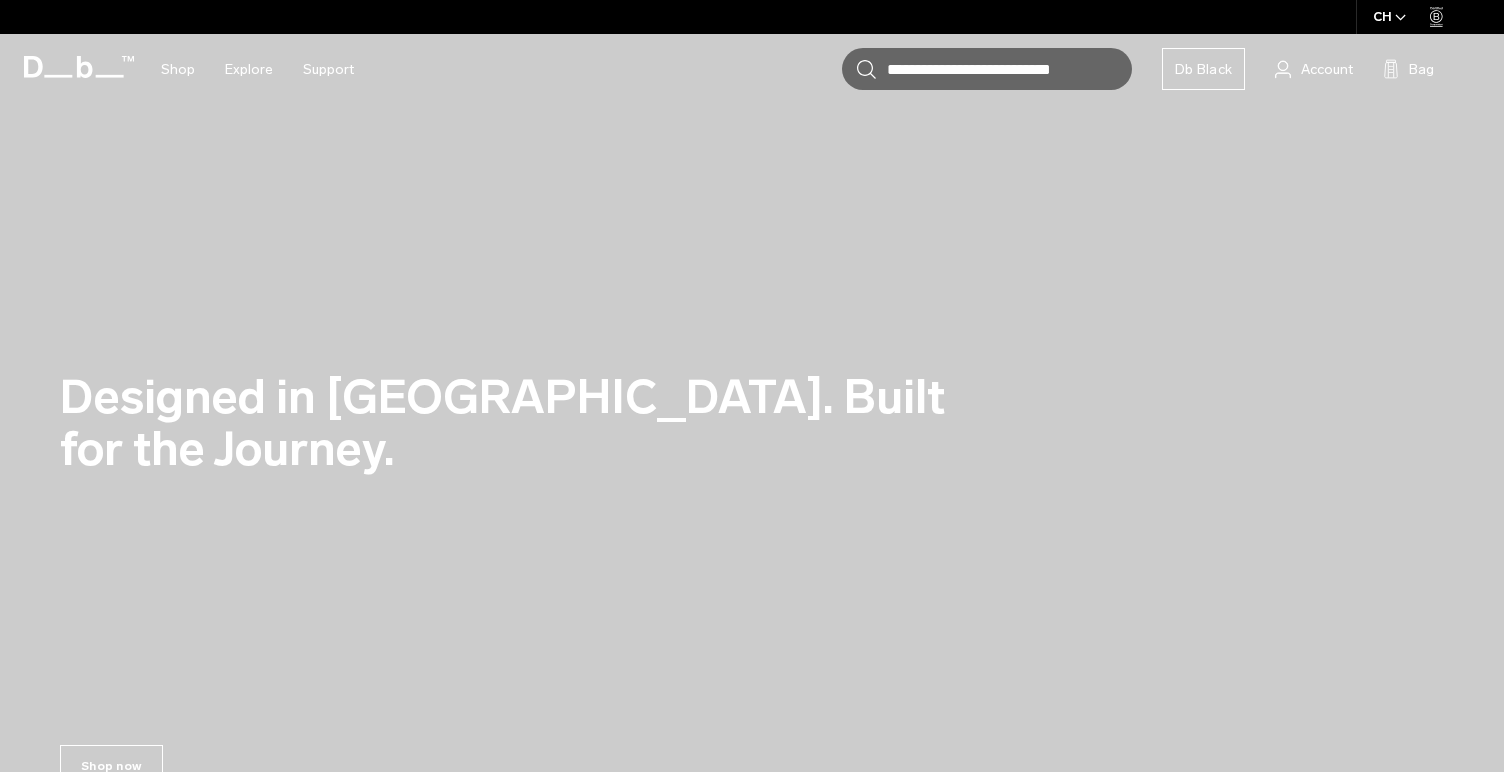 scroll, scrollTop: 0, scrollLeft: 0, axis: both 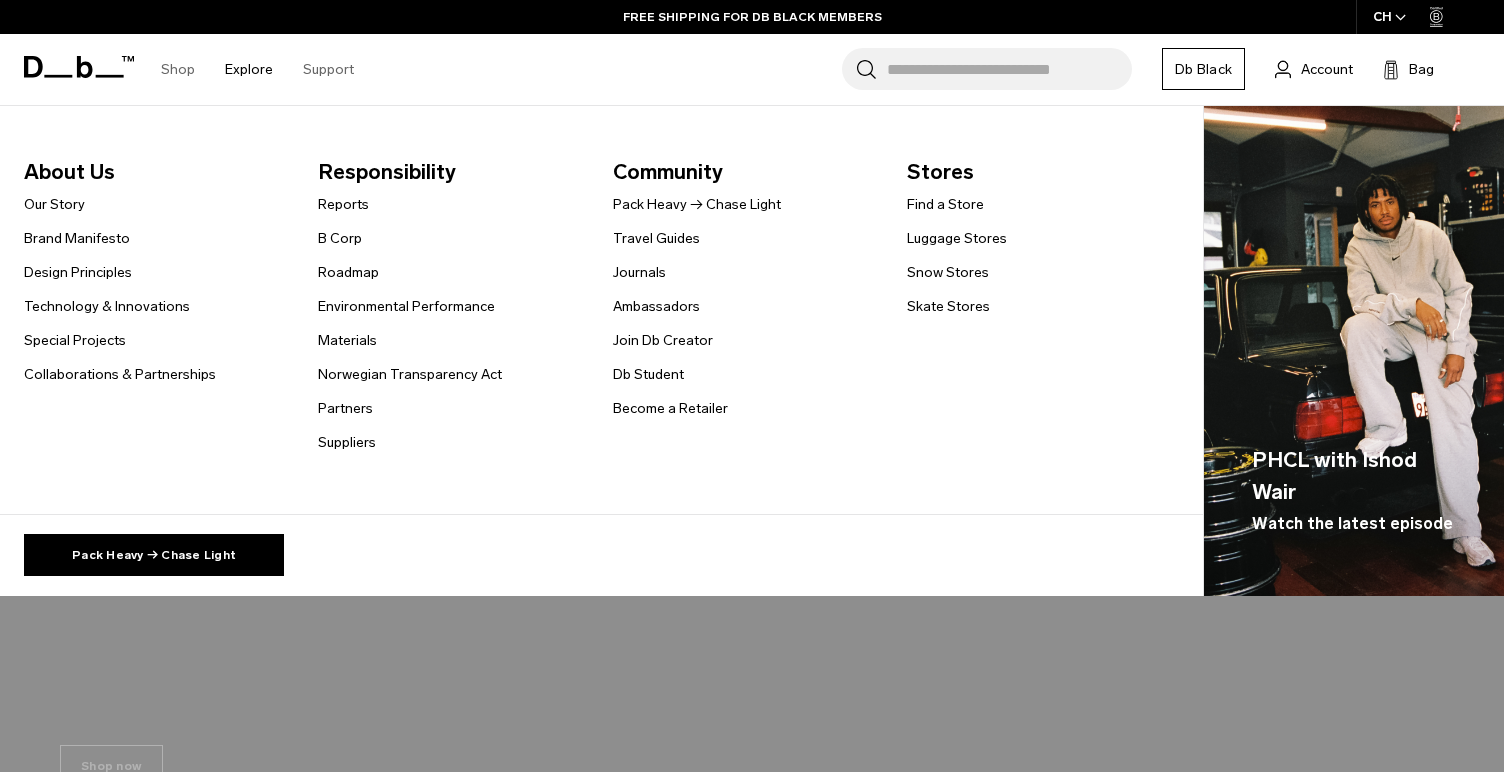 click on "Pack Heavy → Chase Light
Travel Guides
Journals
Ambassadors
Join Db Creator
Db Student" at bounding box center (697, 306) 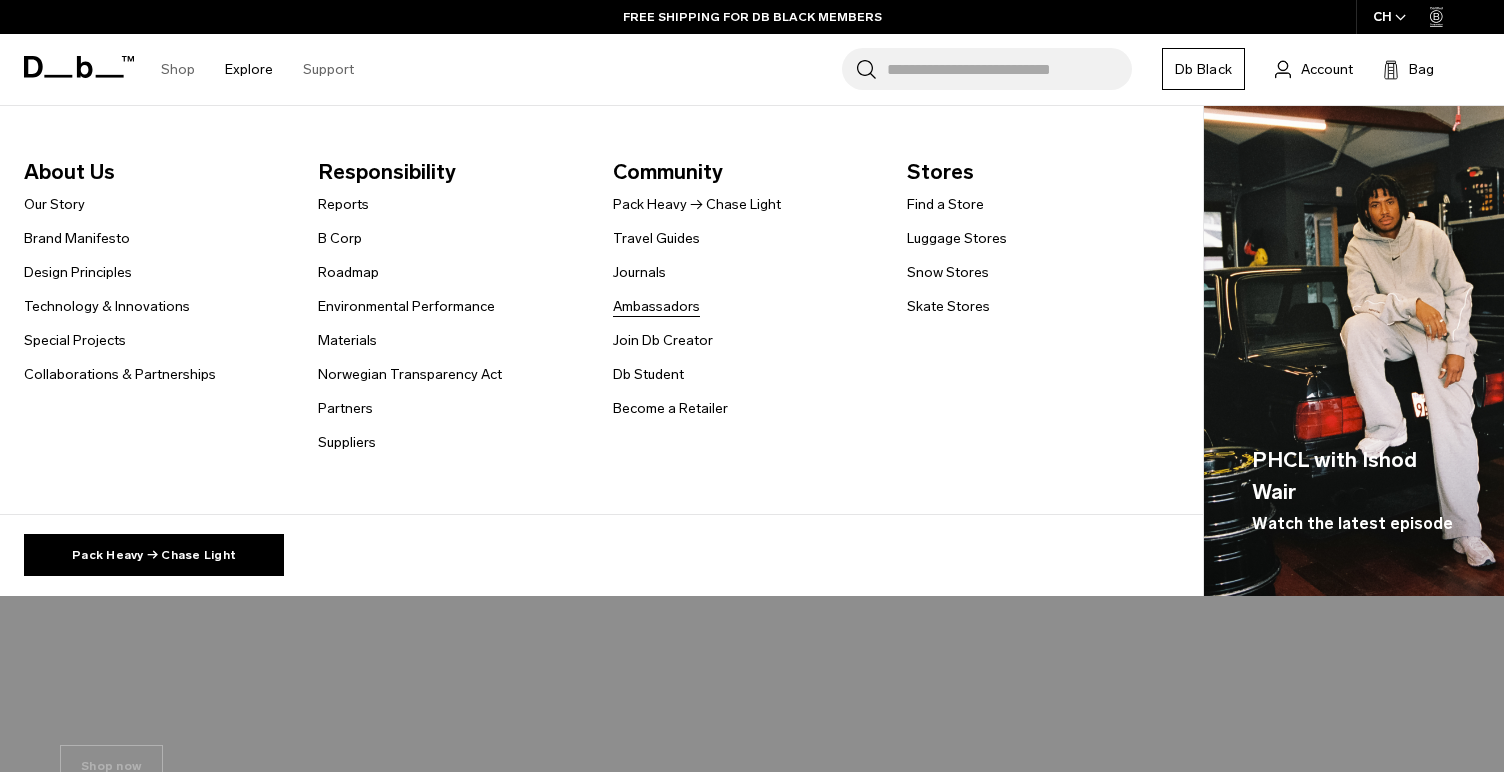 click on "Ambassadors" at bounding box center [656, 306] 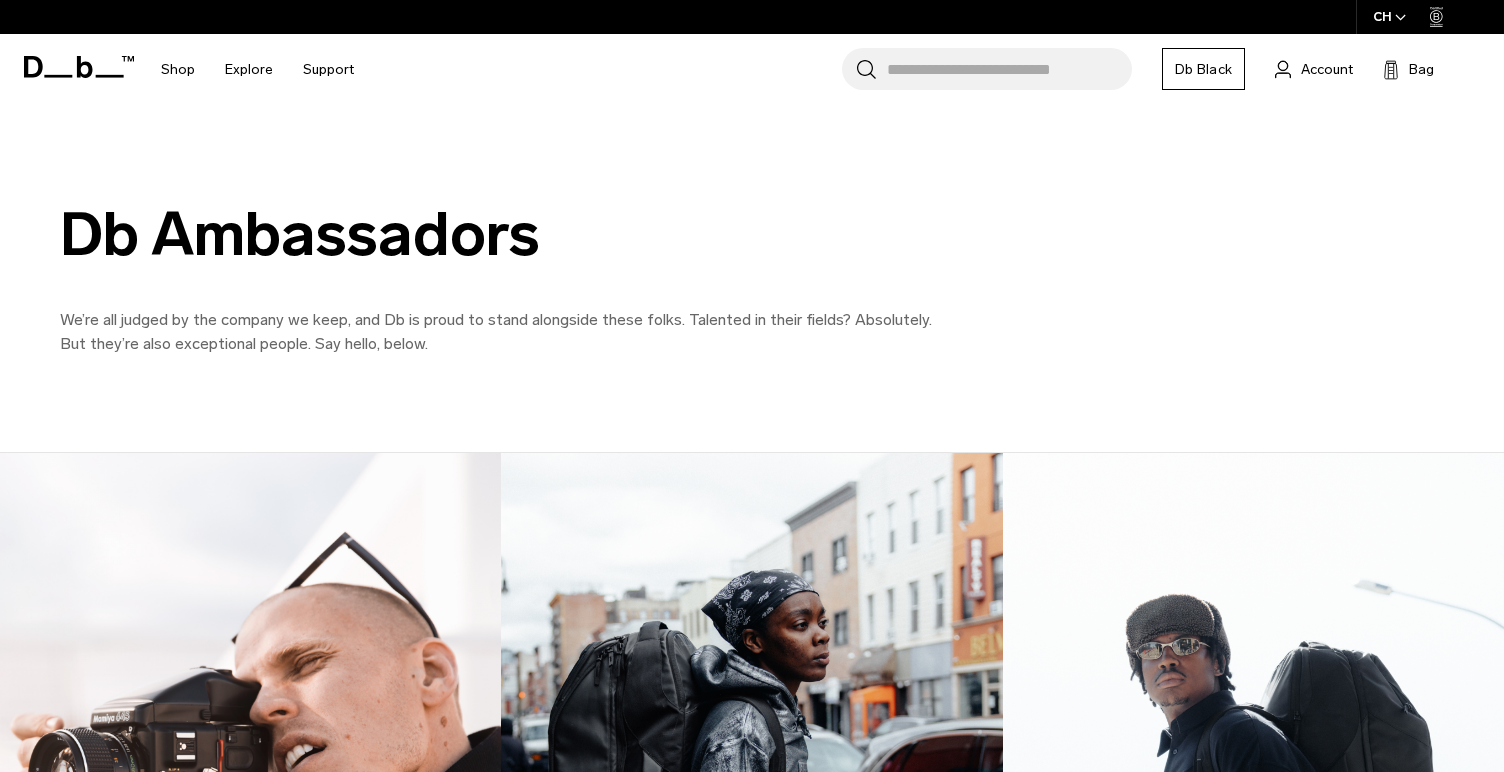 scroll, scrollTop: 0, scrollLeft: 0, axis: both 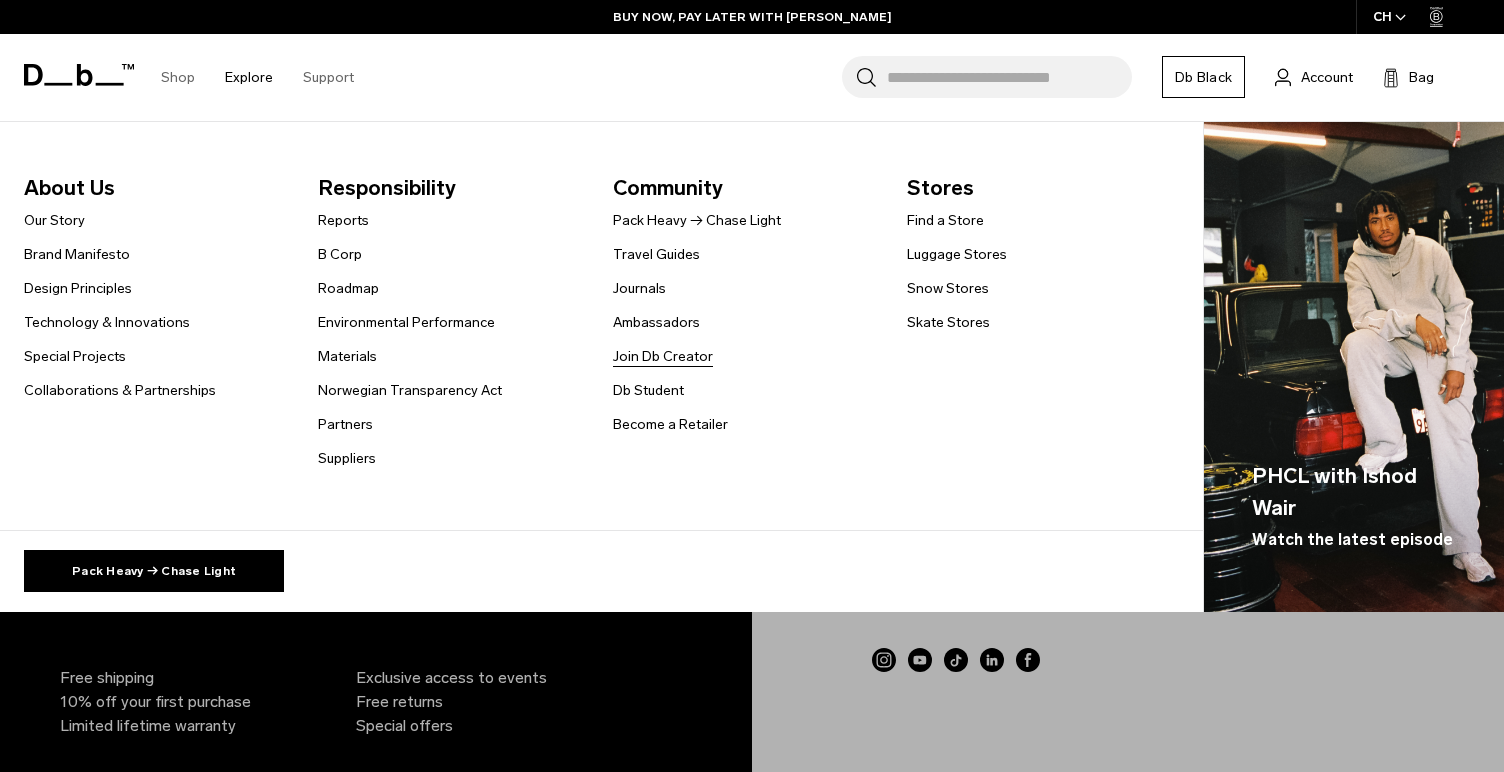 click on "Join Db Creator" at bounding box center (663, 356) 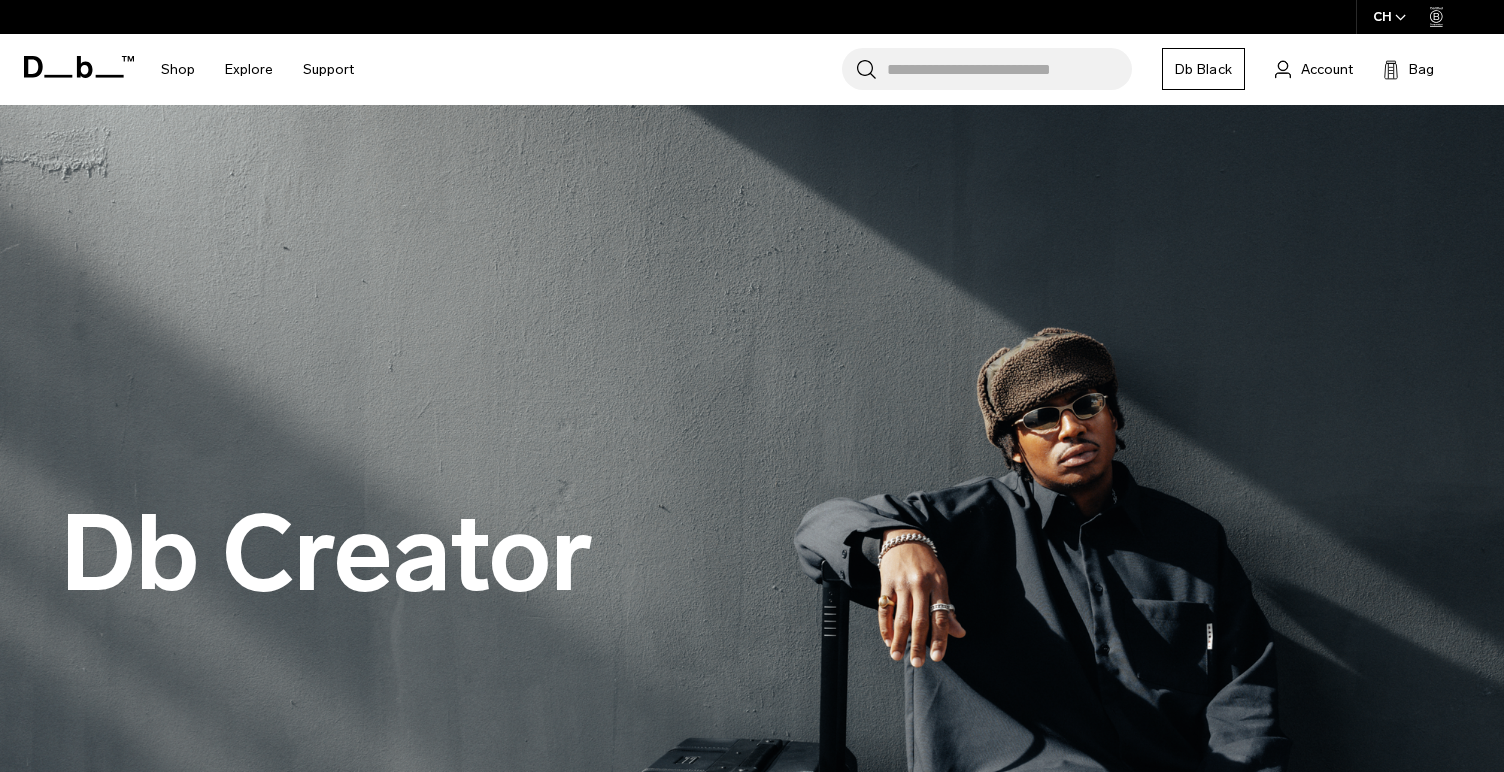 scroll, scrollTop: 0, scrollLeft: 0, axis: both 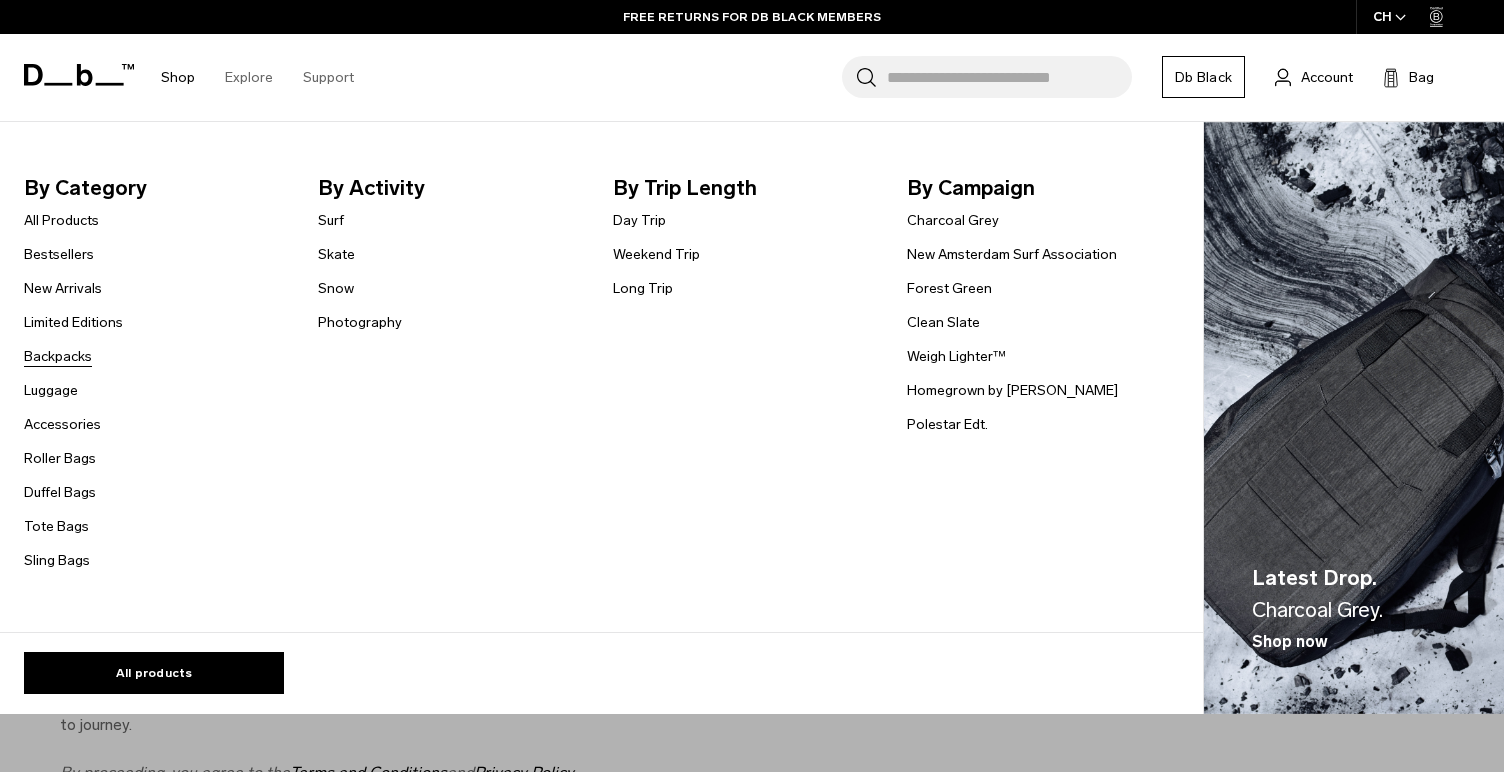 click on "Backpacks" at bounding box center [58, 356] 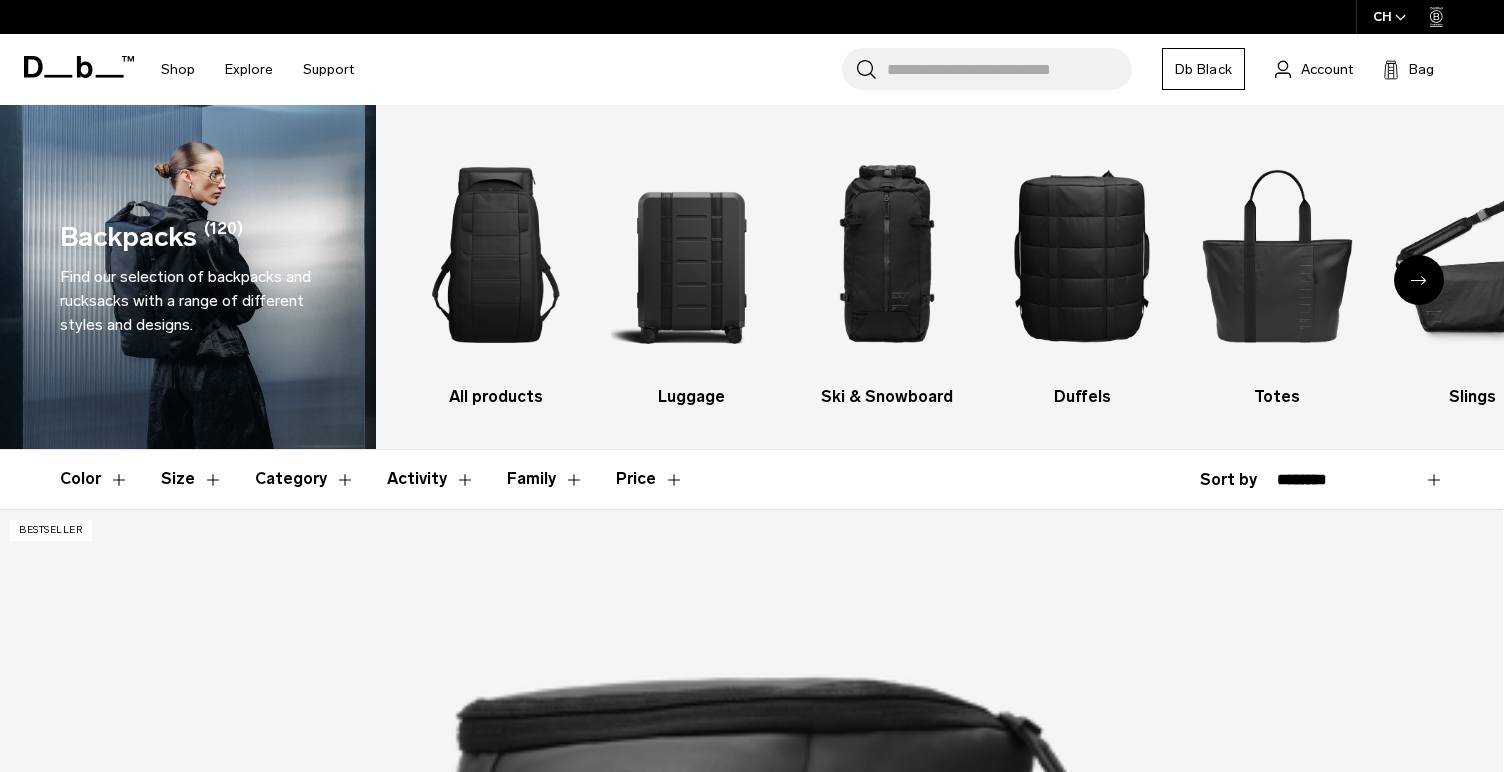 scroll, scrollTop: 0, scrollLeft: 0, axis: both 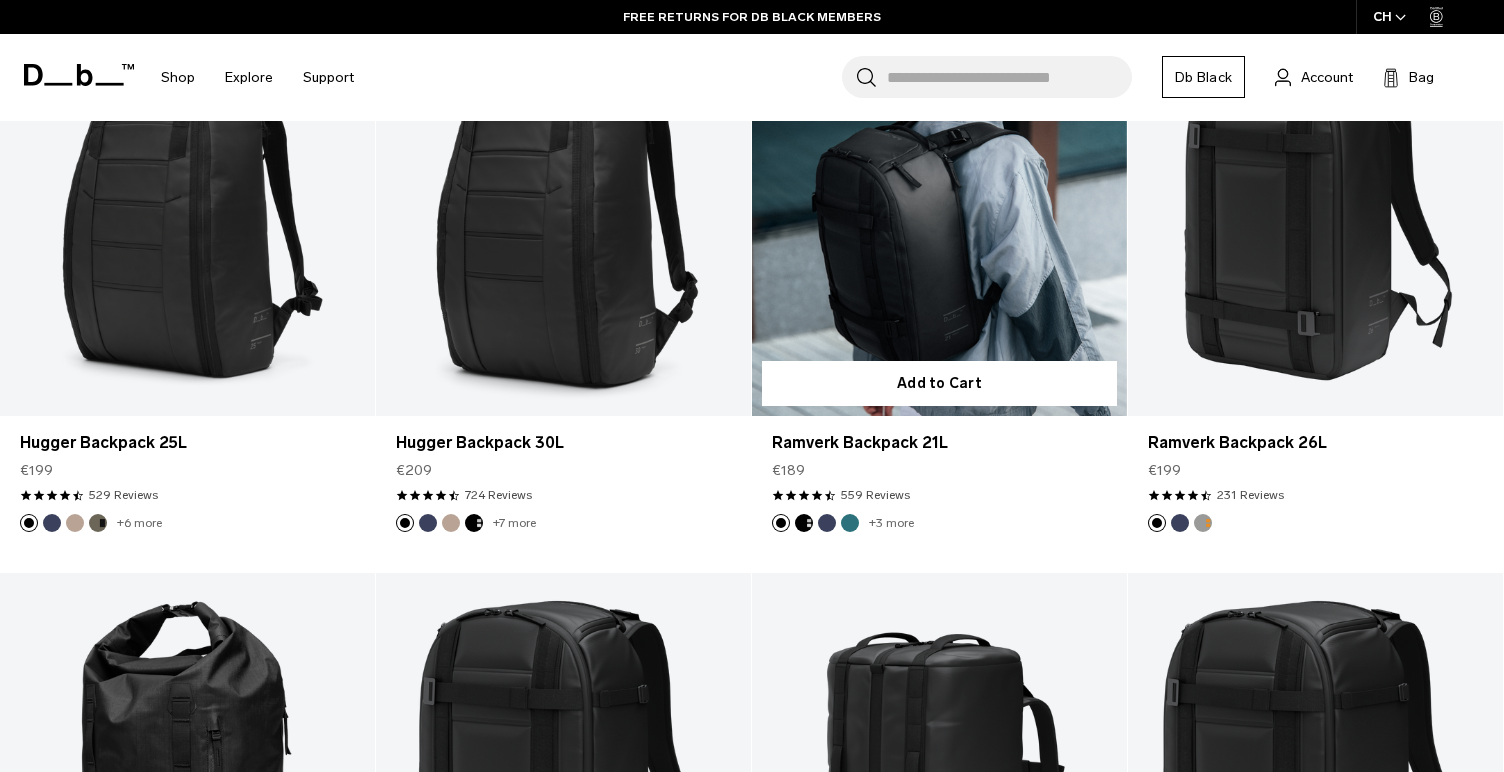 click at bounding box center (804, 523) 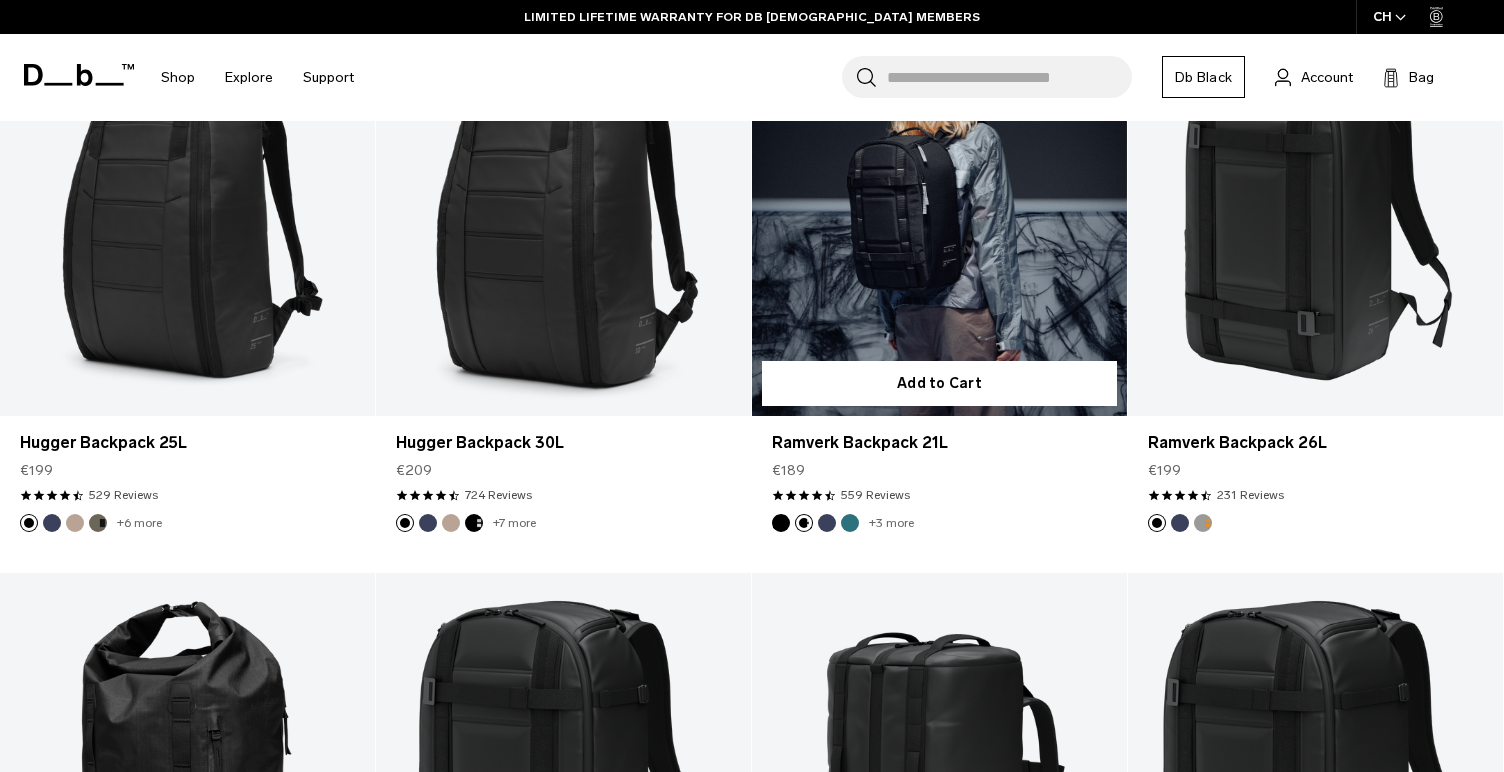 click at bounding box center [781, 523] 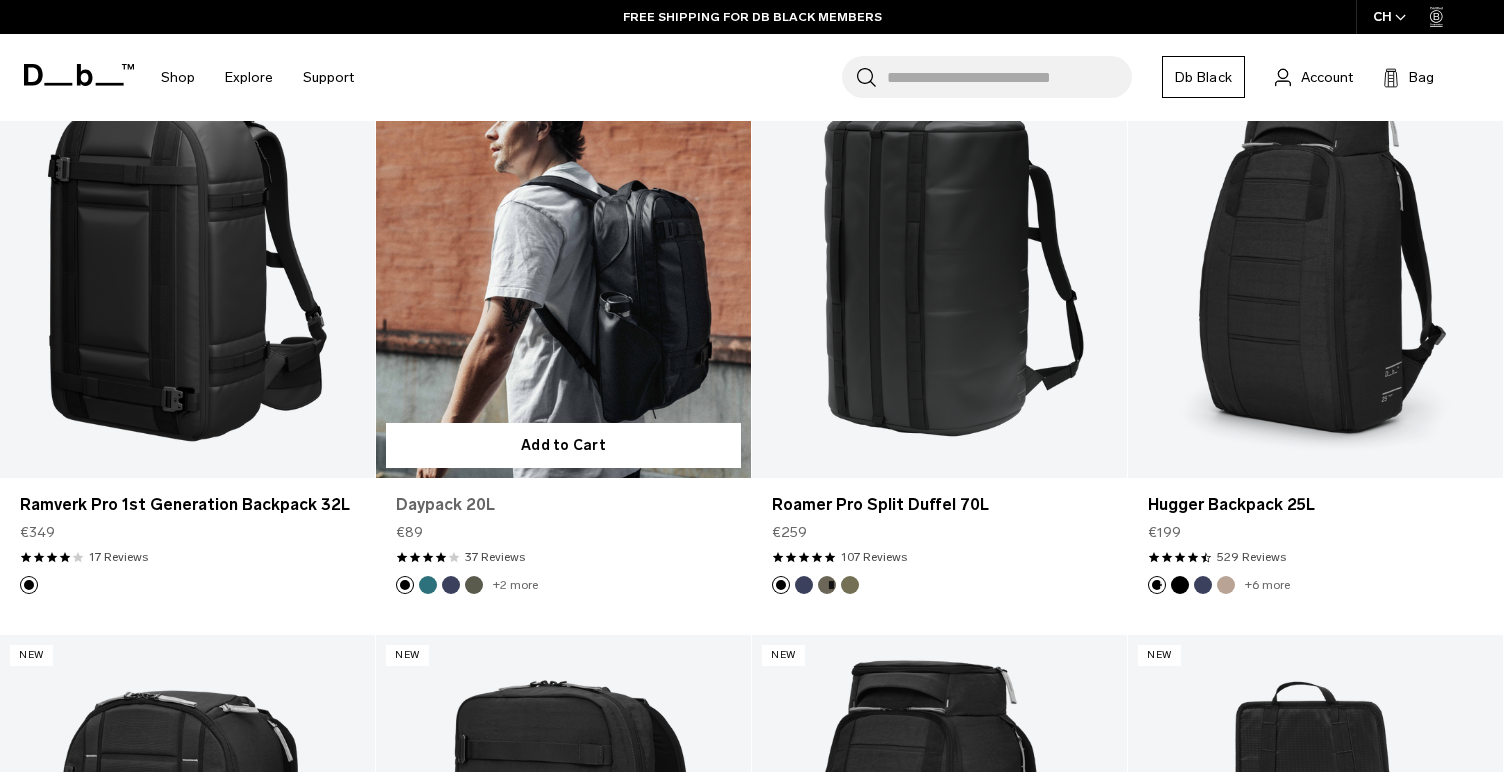 scroll, scrollTop: 1590, scrollLeft: 0, axis: vertical 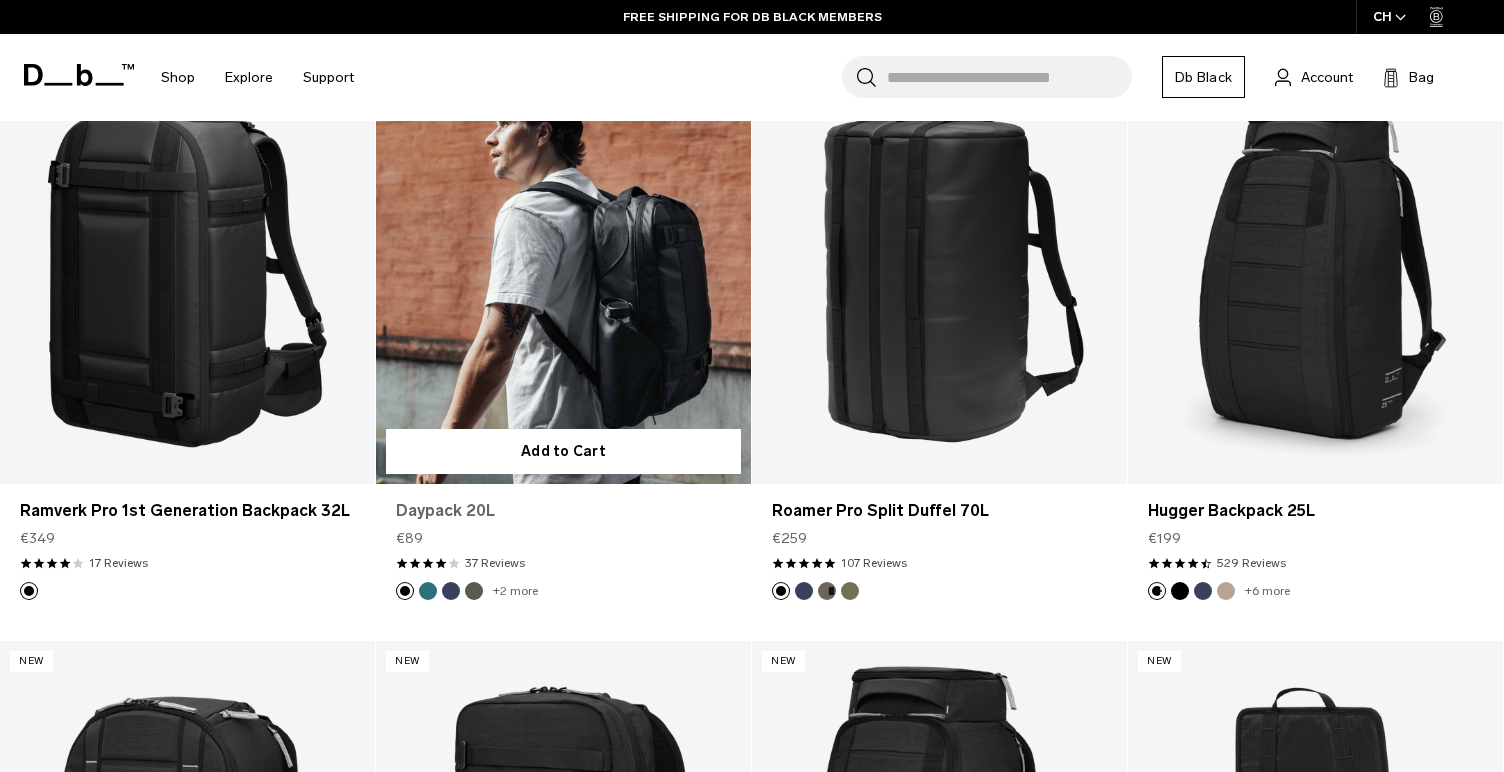 type 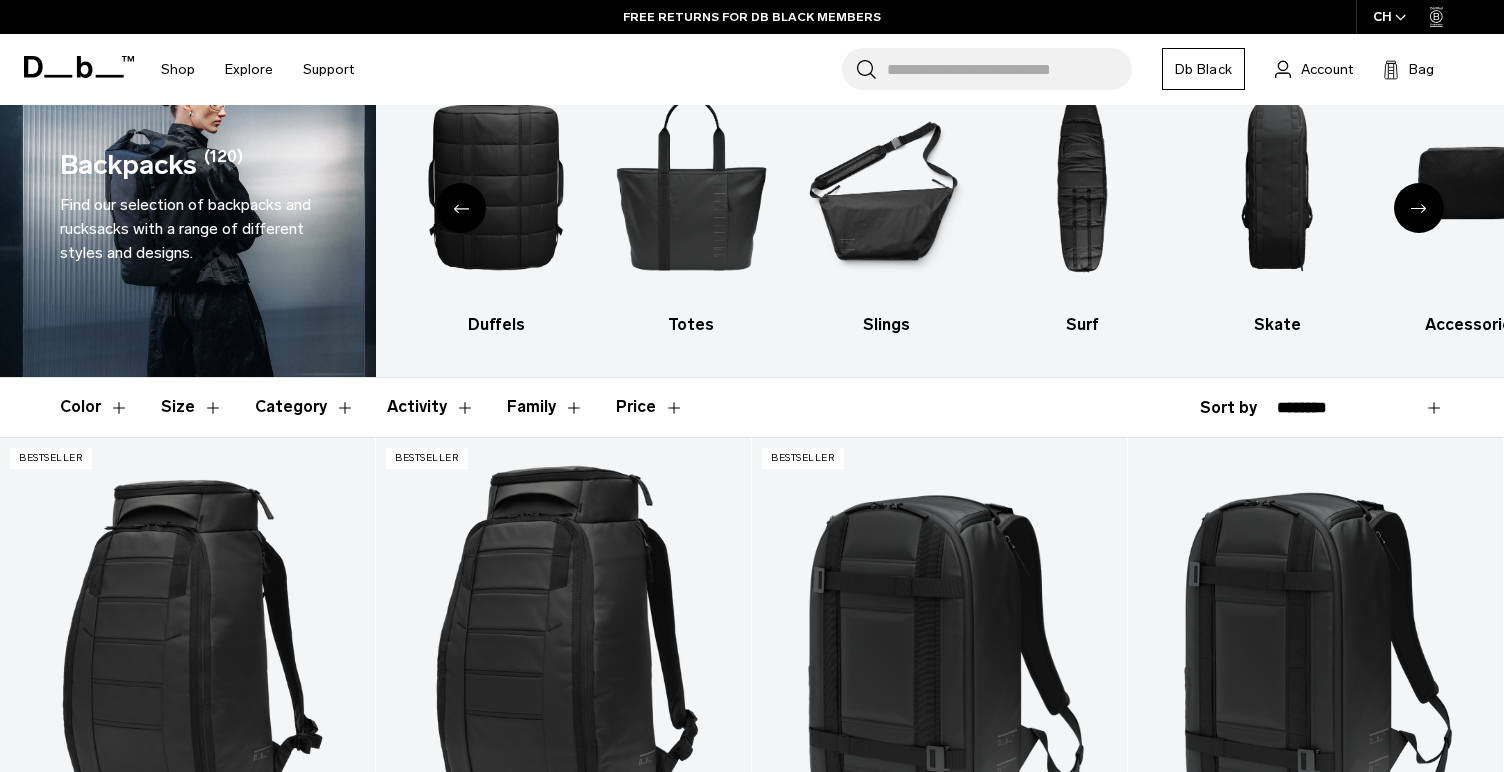 scroll, scrollTop: 0, scrollLeft: 0, axis: both 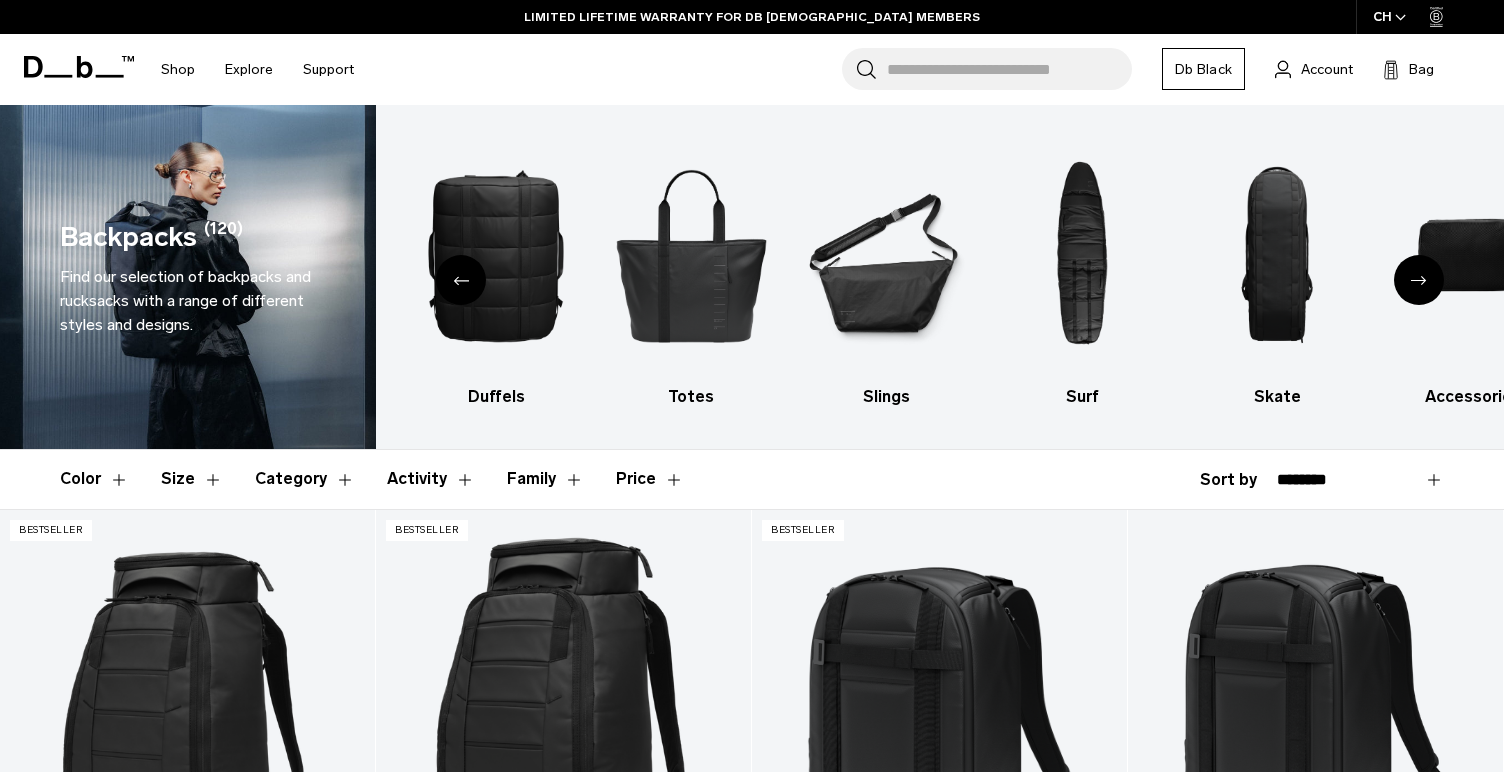 click on "Category" at bounding box center [305, 479] 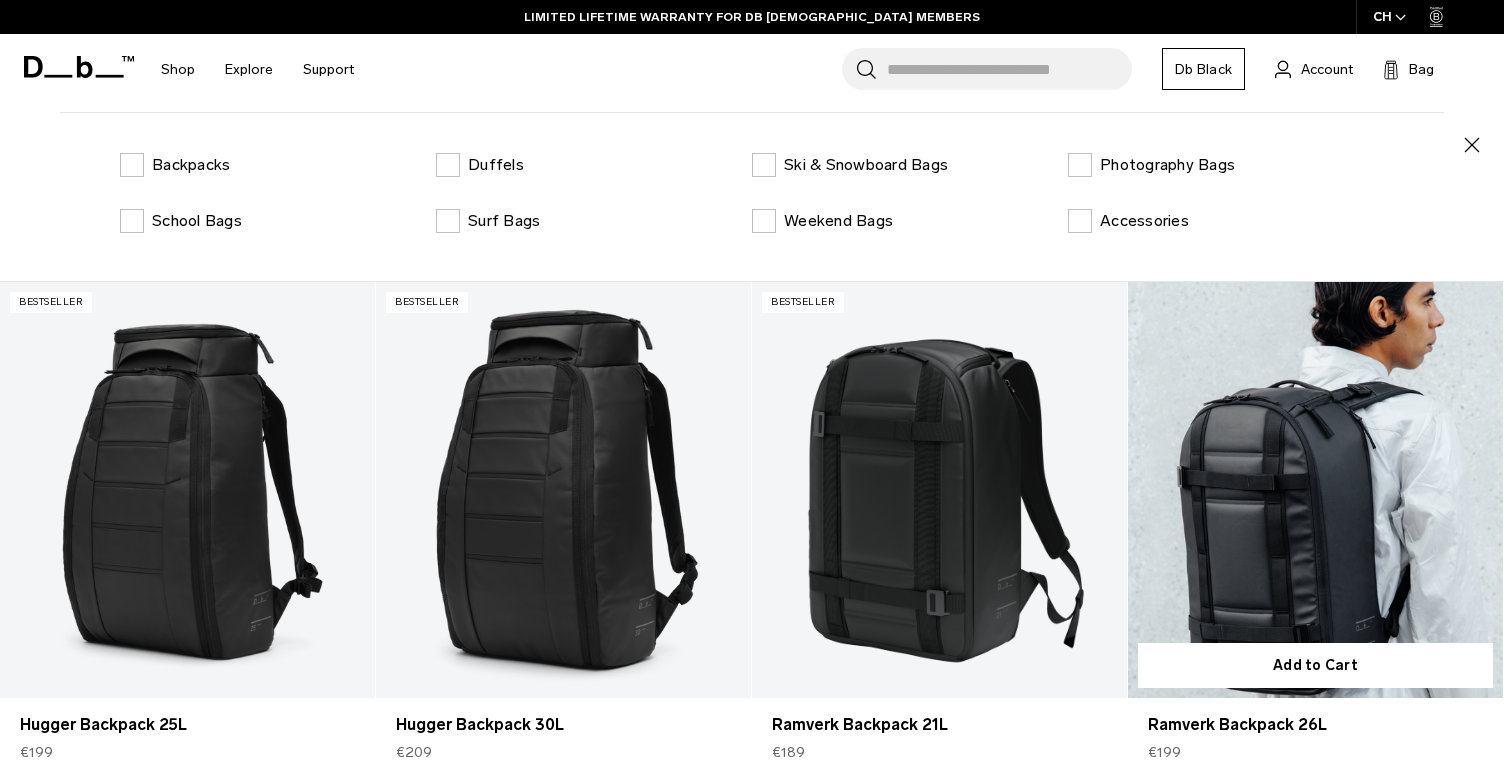 scroll, scrollTop: 354, scrollLeft: 0, axis: vertical 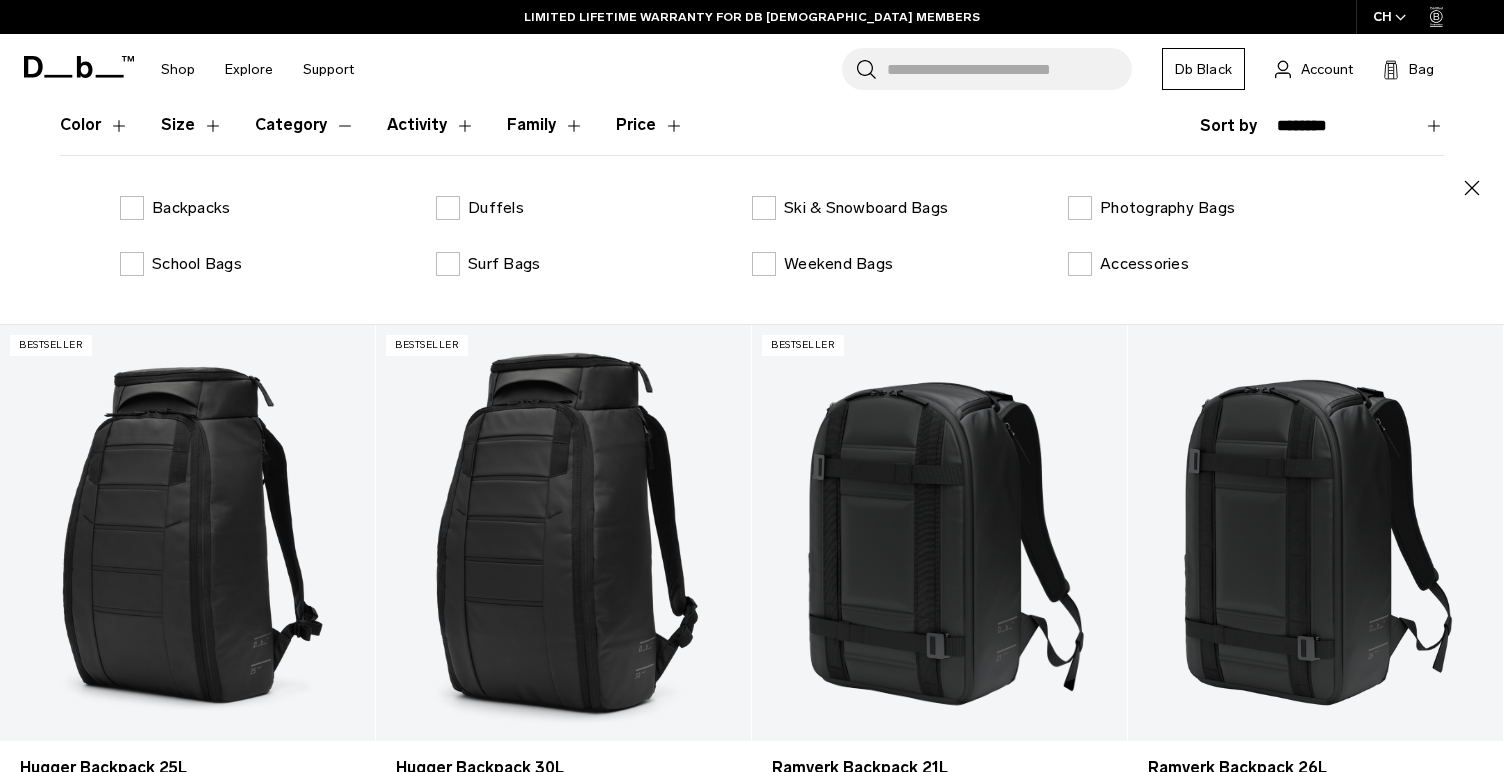 click 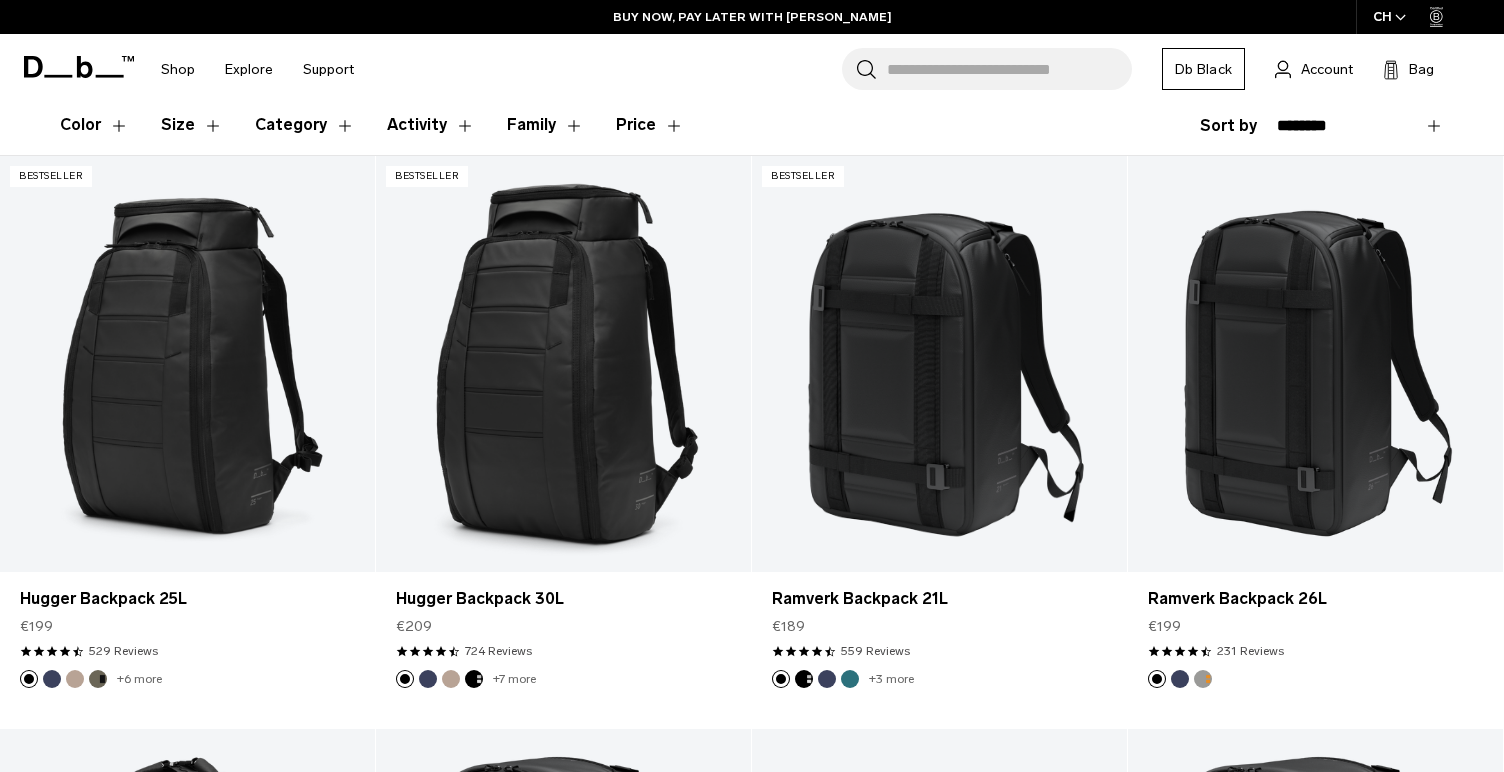 click on "**********" at bounding box center (1360, 126) 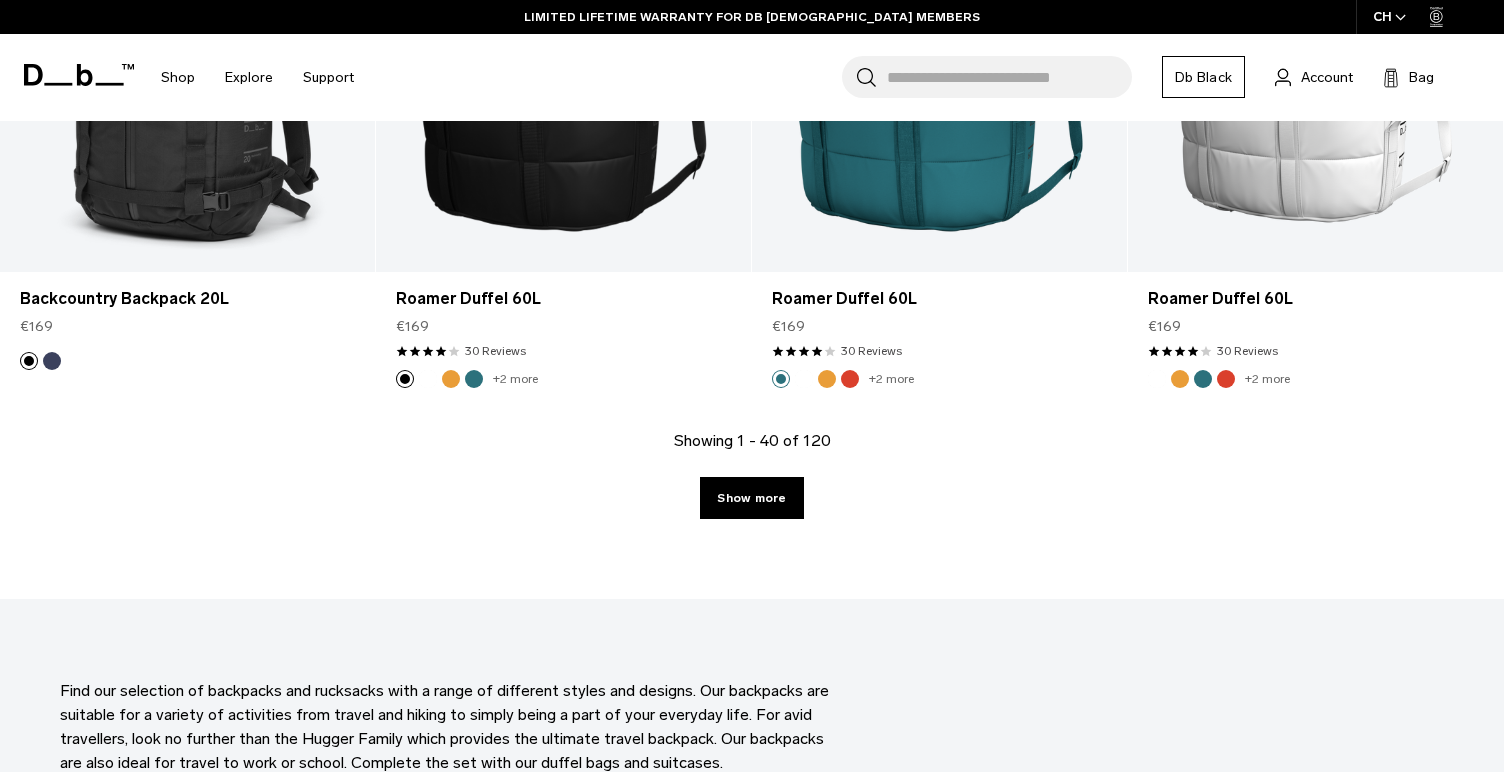 scroll, scrollTop: 5866, scrollLeft: 0, axis: vertical 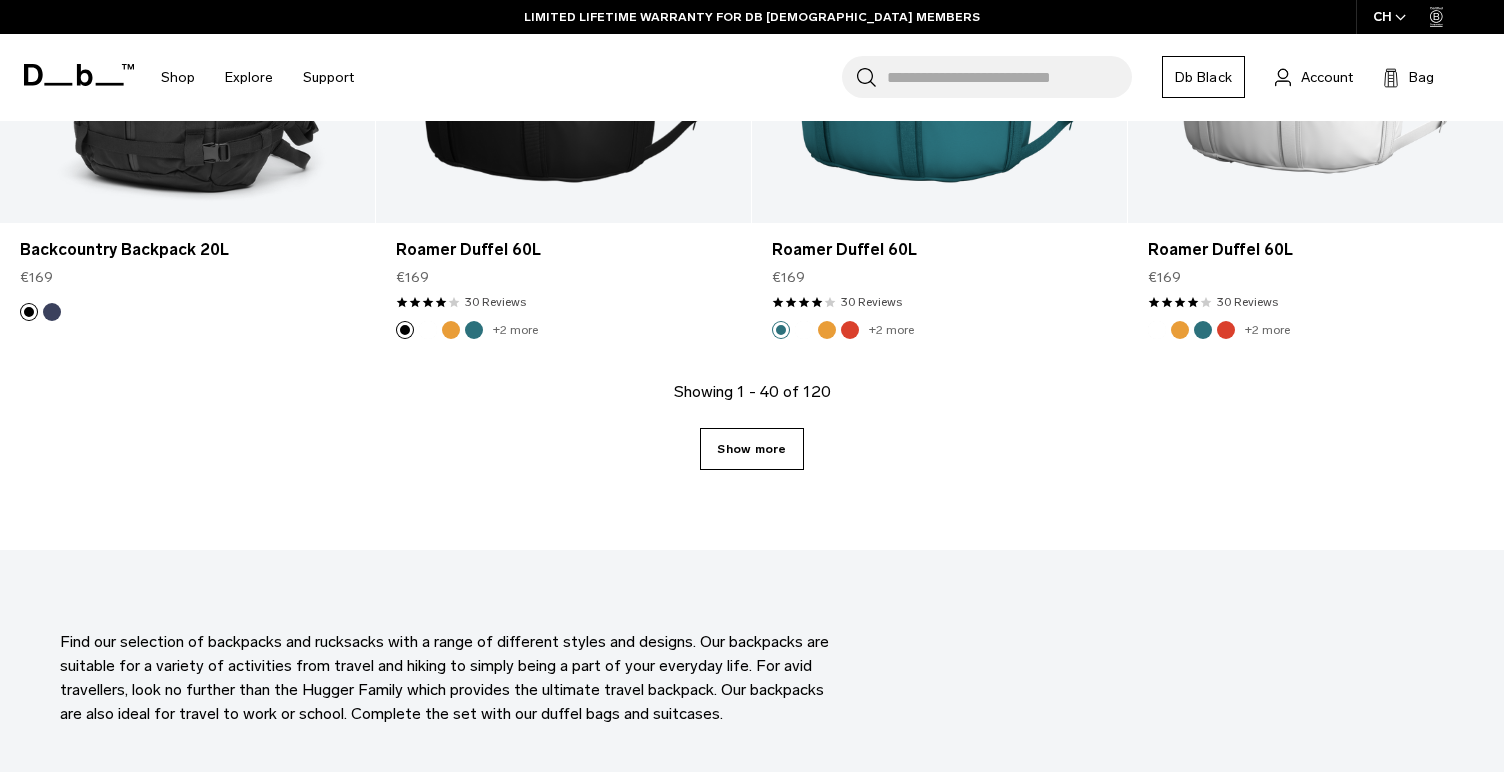 click on "Show more" at bounding box center [751, 449] 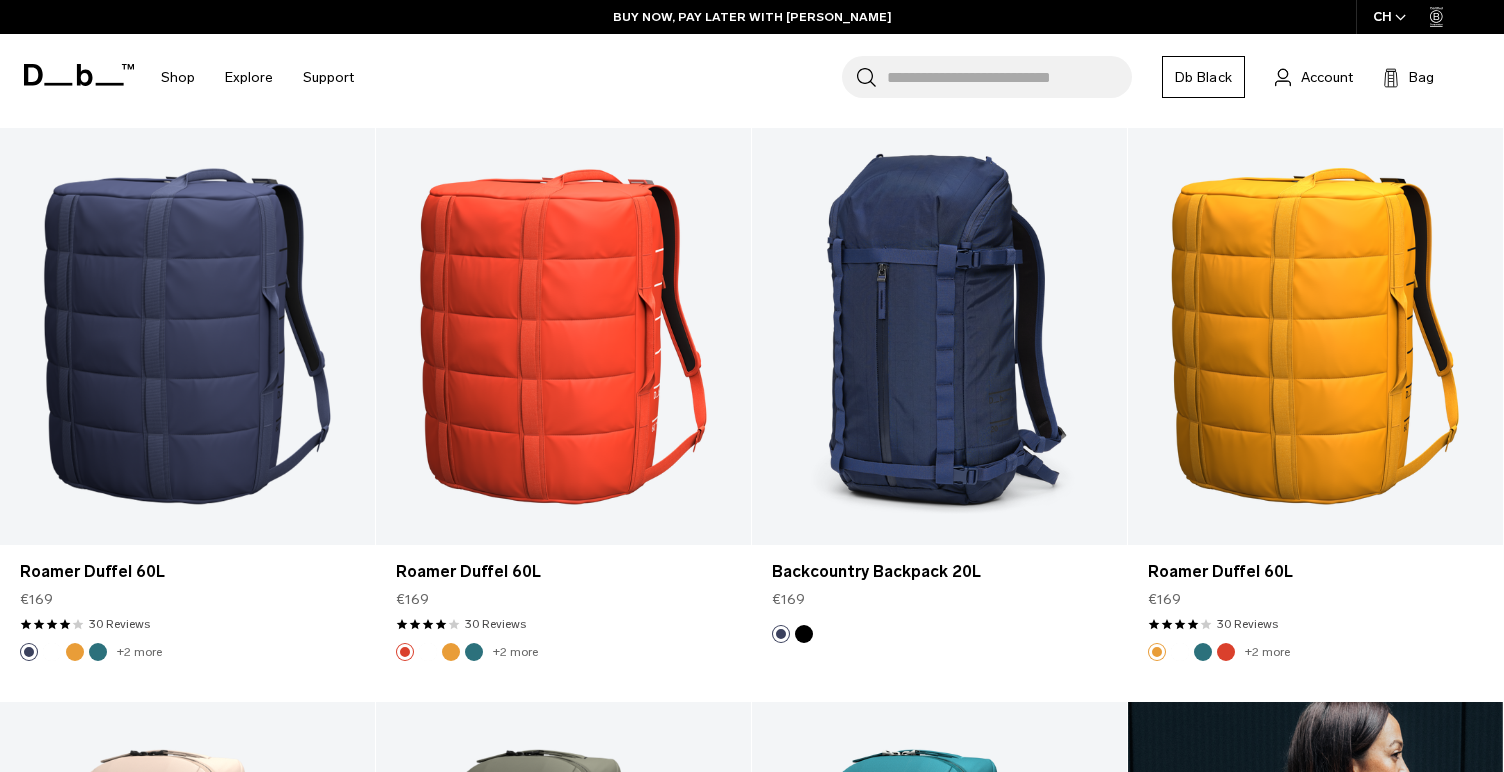 scroll, scrollTop: 6112, scrollLeft: 0, axis: vertical 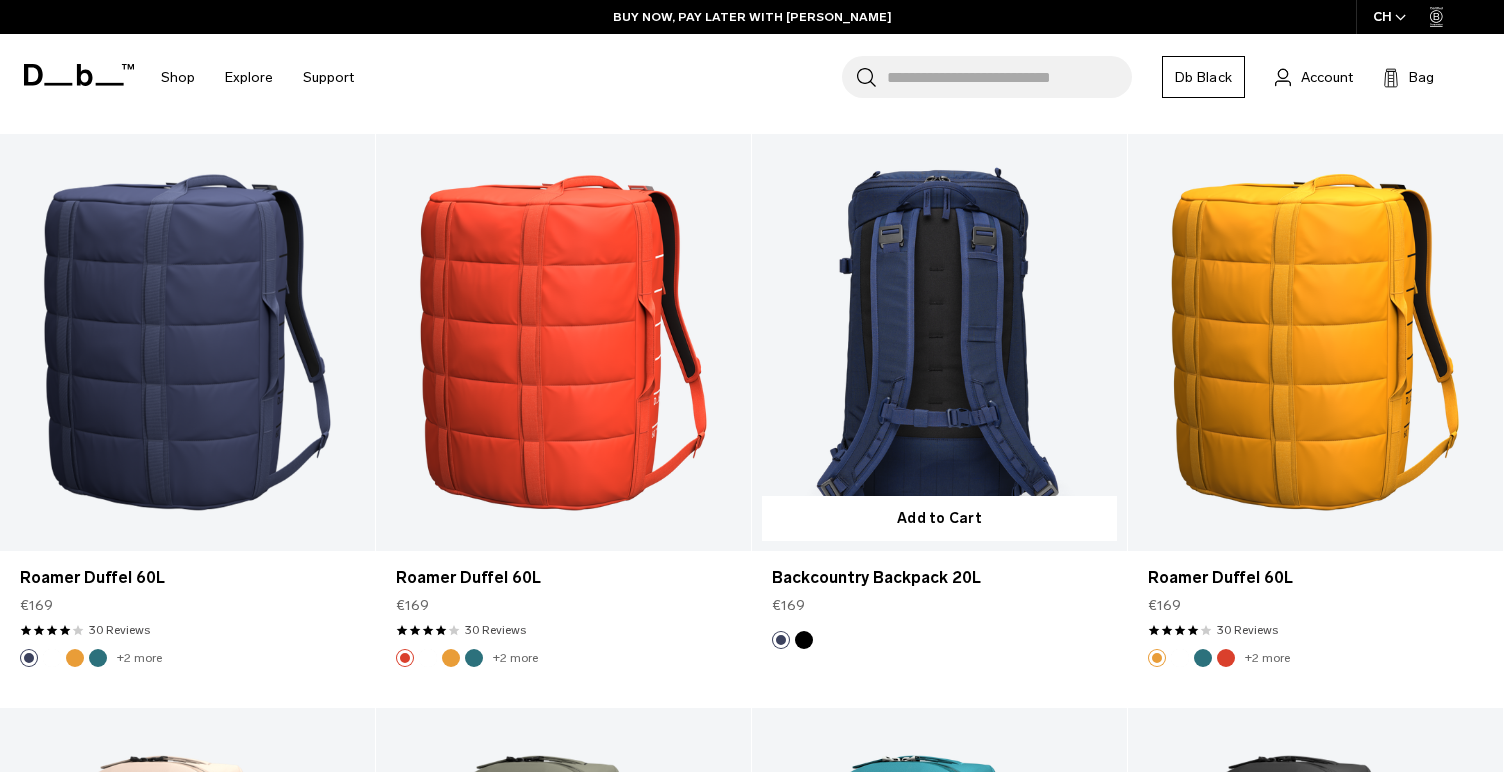 click at bounding box center [804, 640] 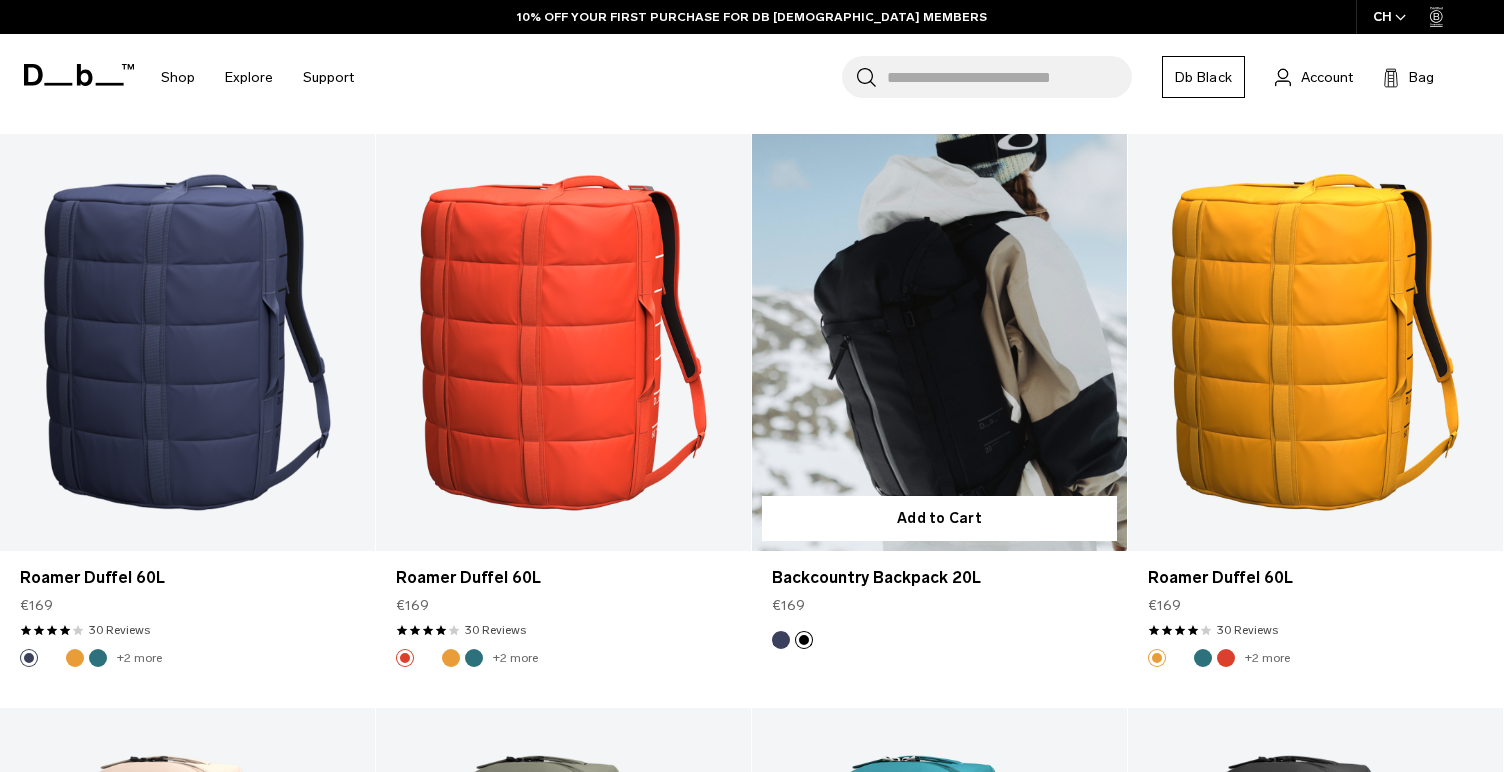 click at bounding box center (939, 342) 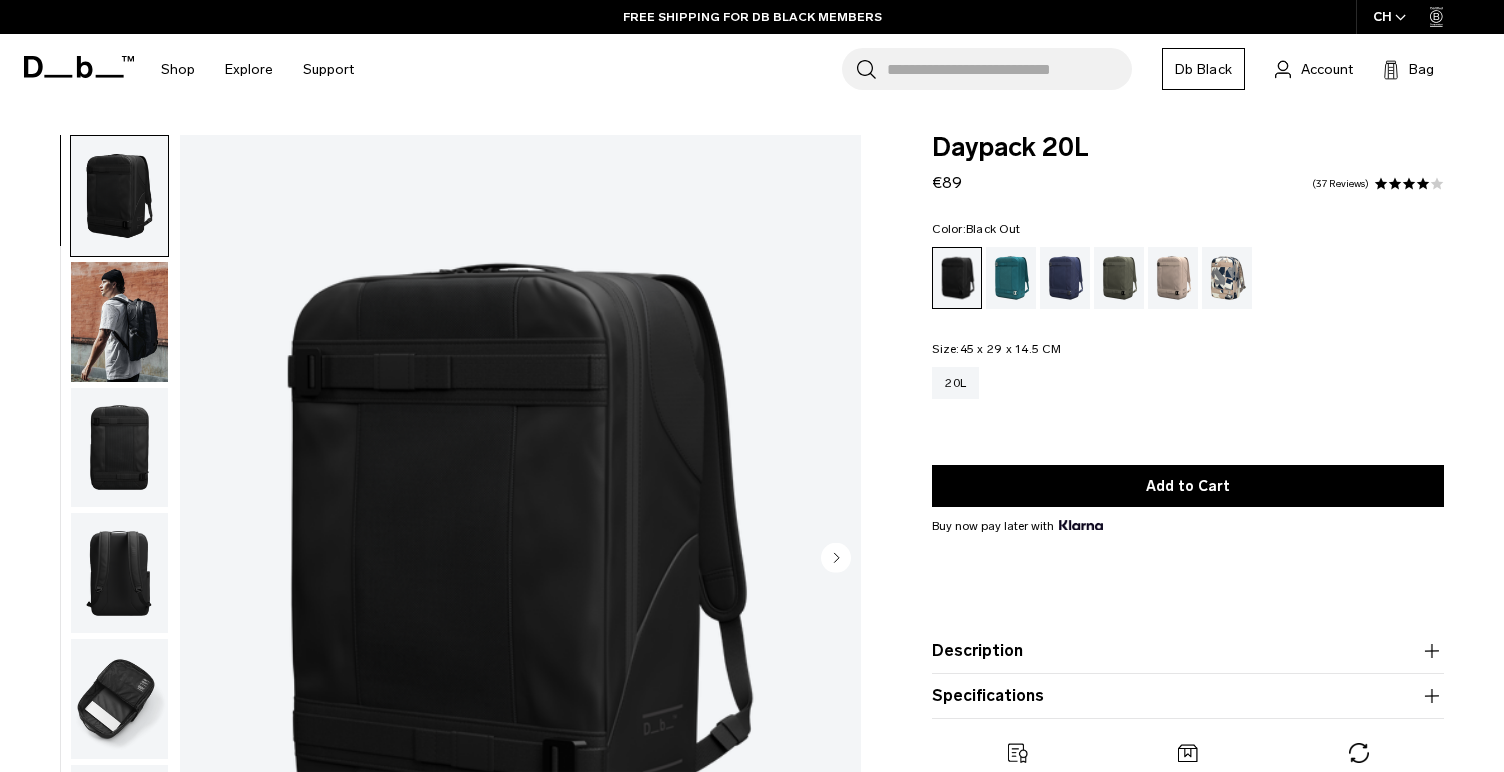 scroll, scrollTop: 0, scrollLeft: 0, axis: both 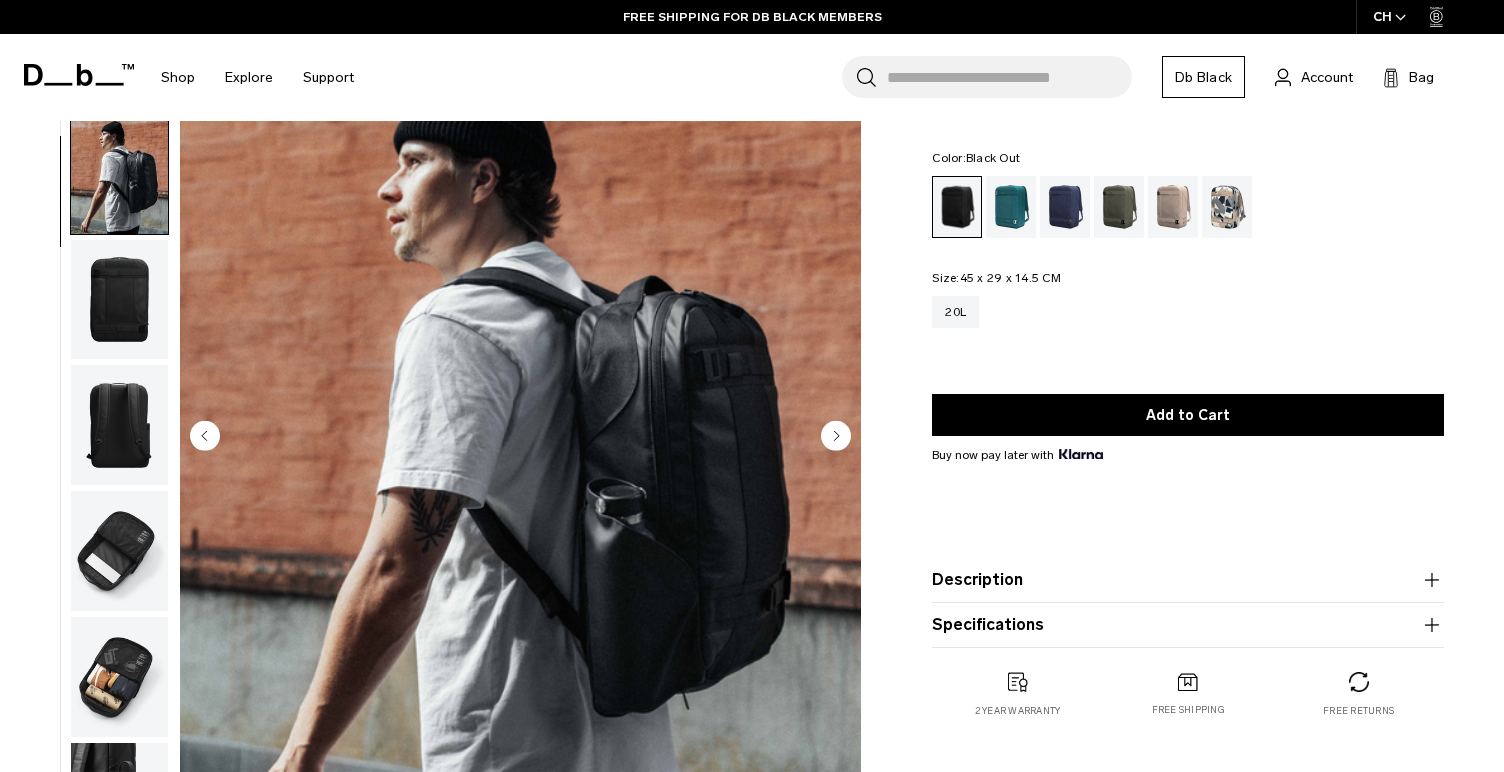 click at bounding box center (119, 174) 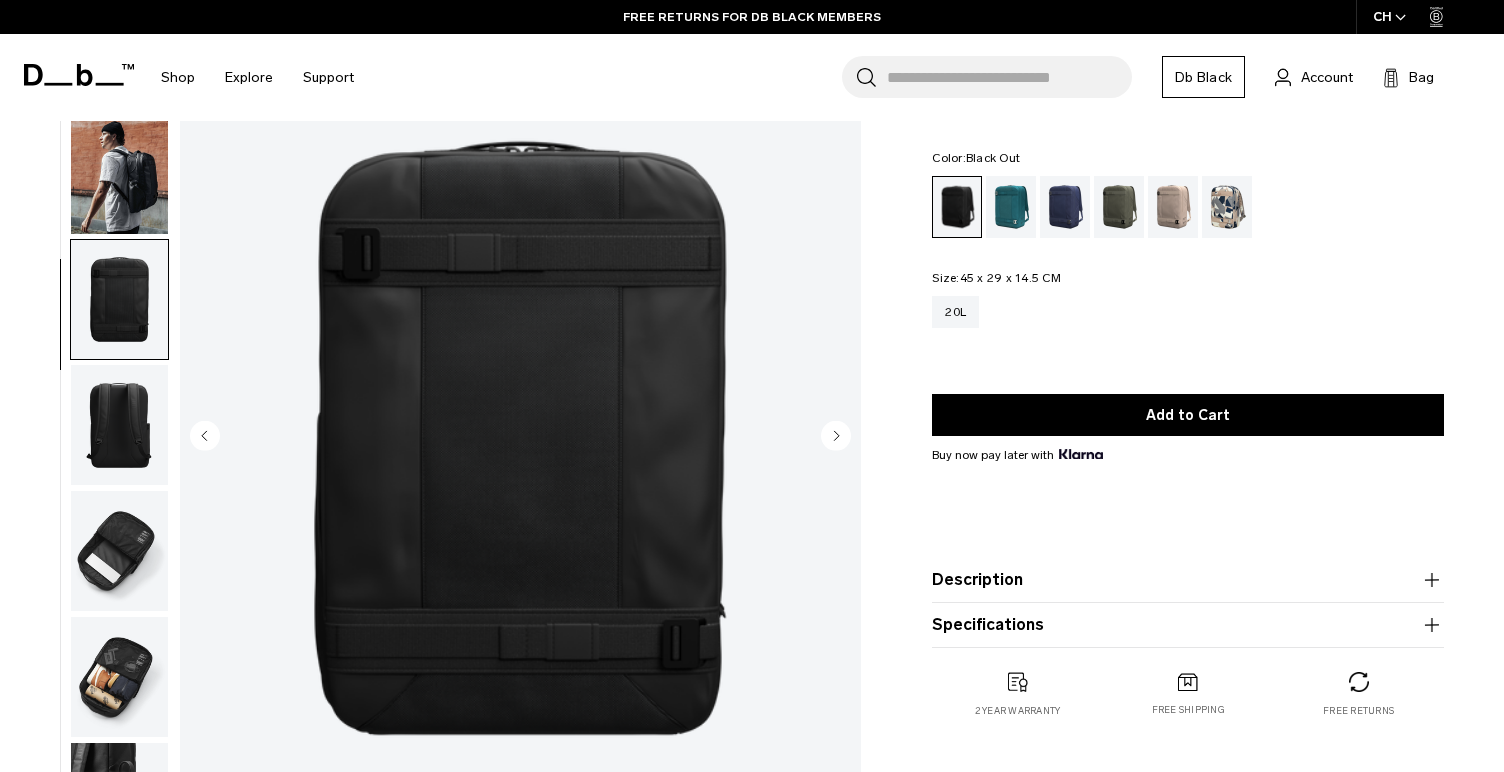 click at bounding box center (119, 425) 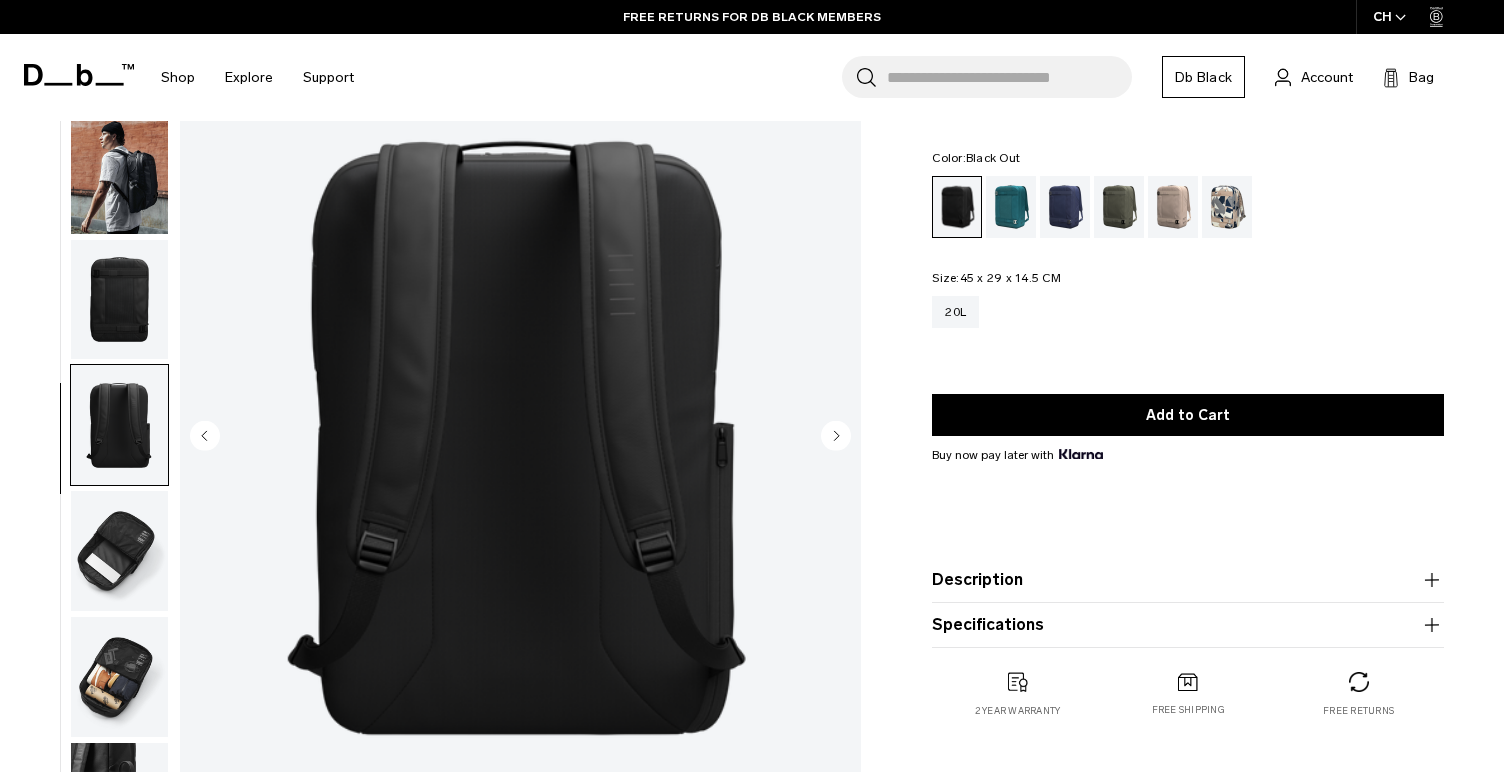 click at bounding box center [119, 551] 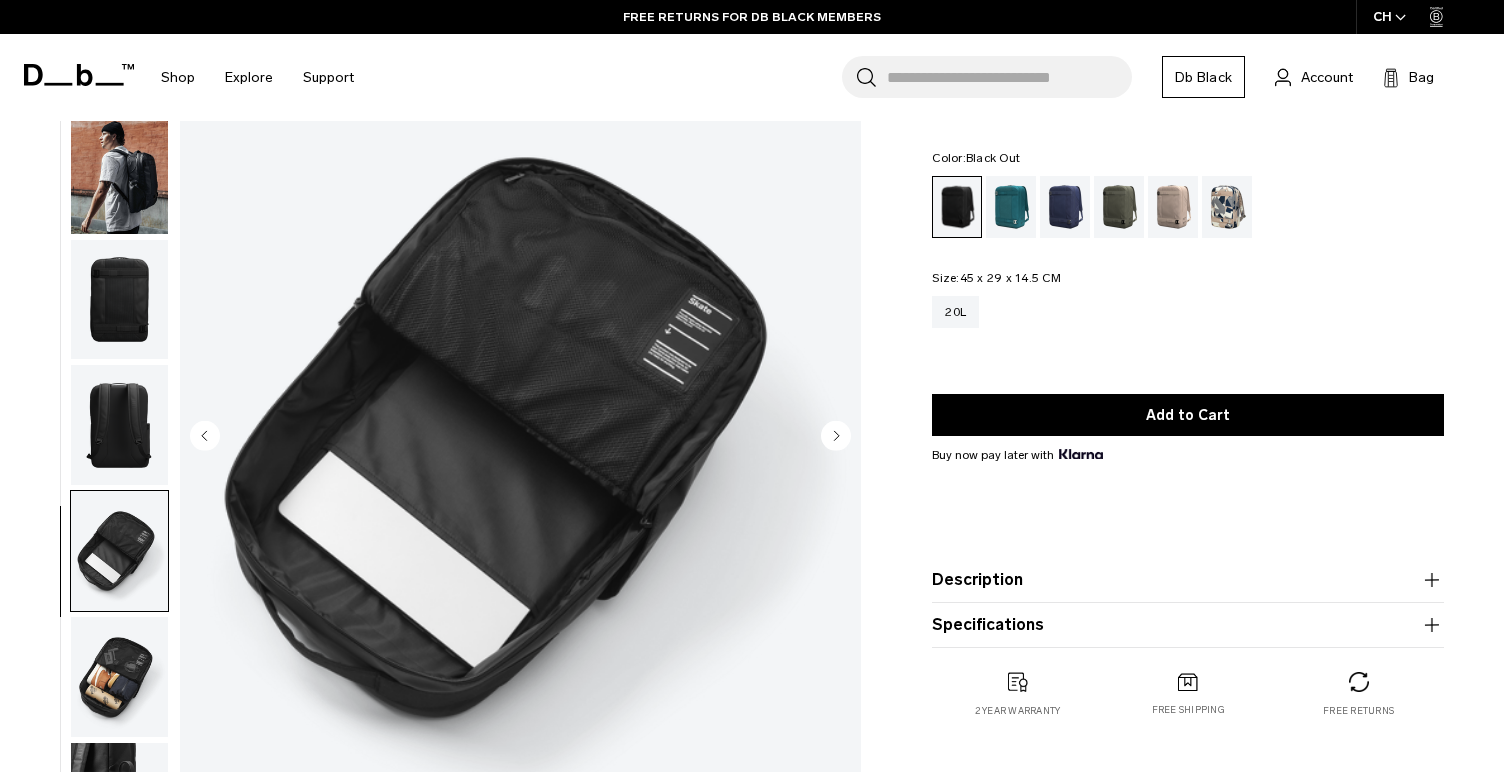 click at bounding box center [119, 677] 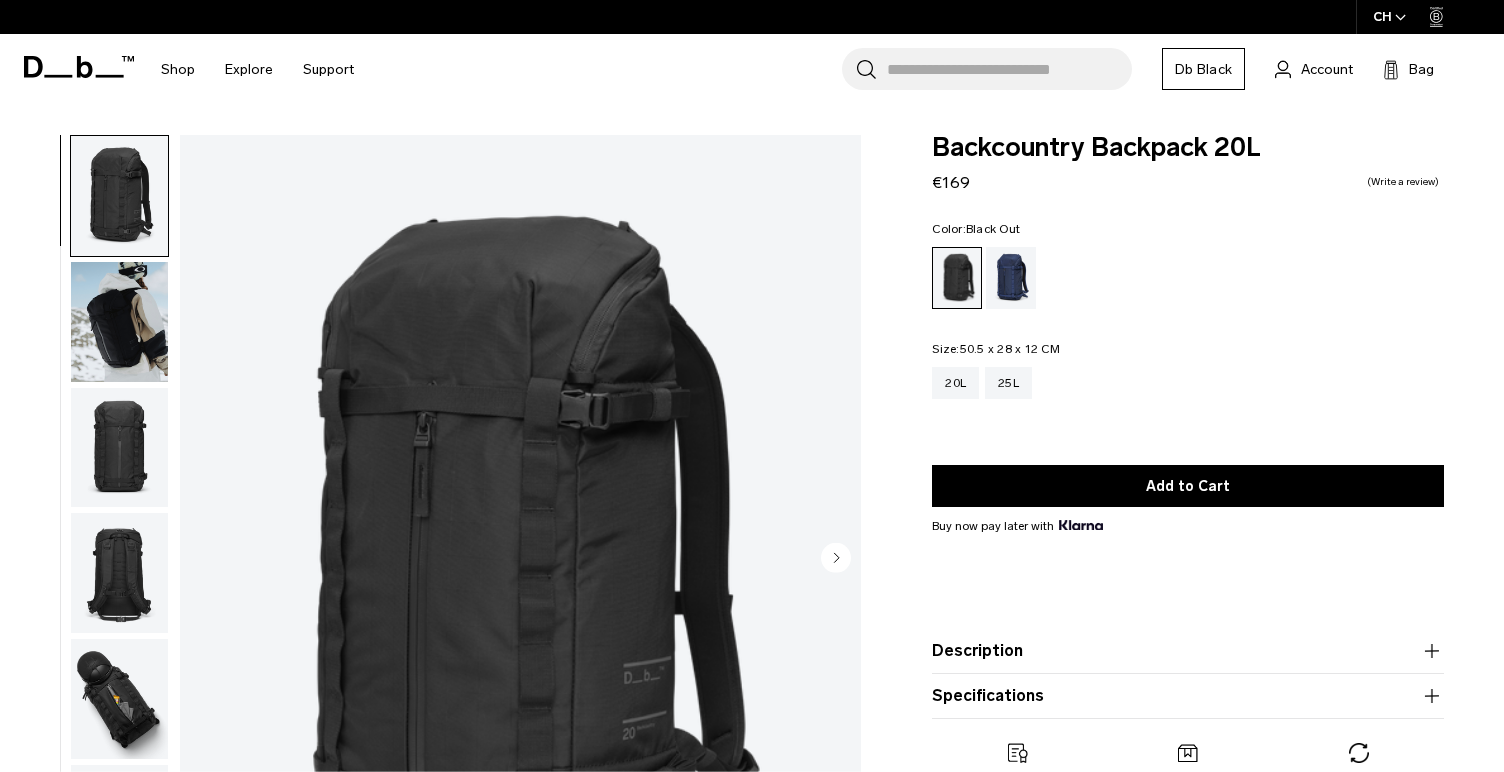 scroll, scrollTop: 80, scrollLeft: 0, axis: vertical 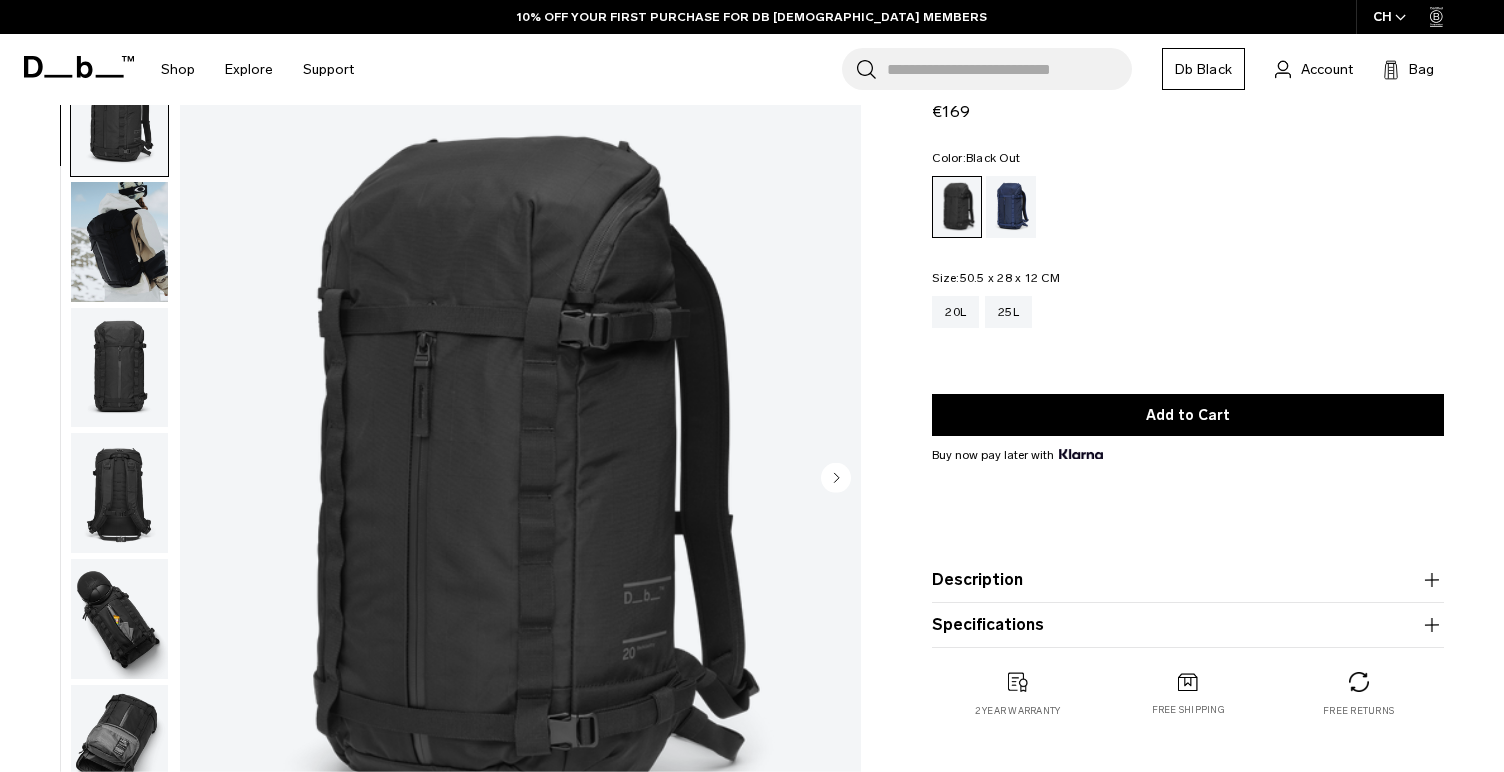click at bounding box center (119, 242) 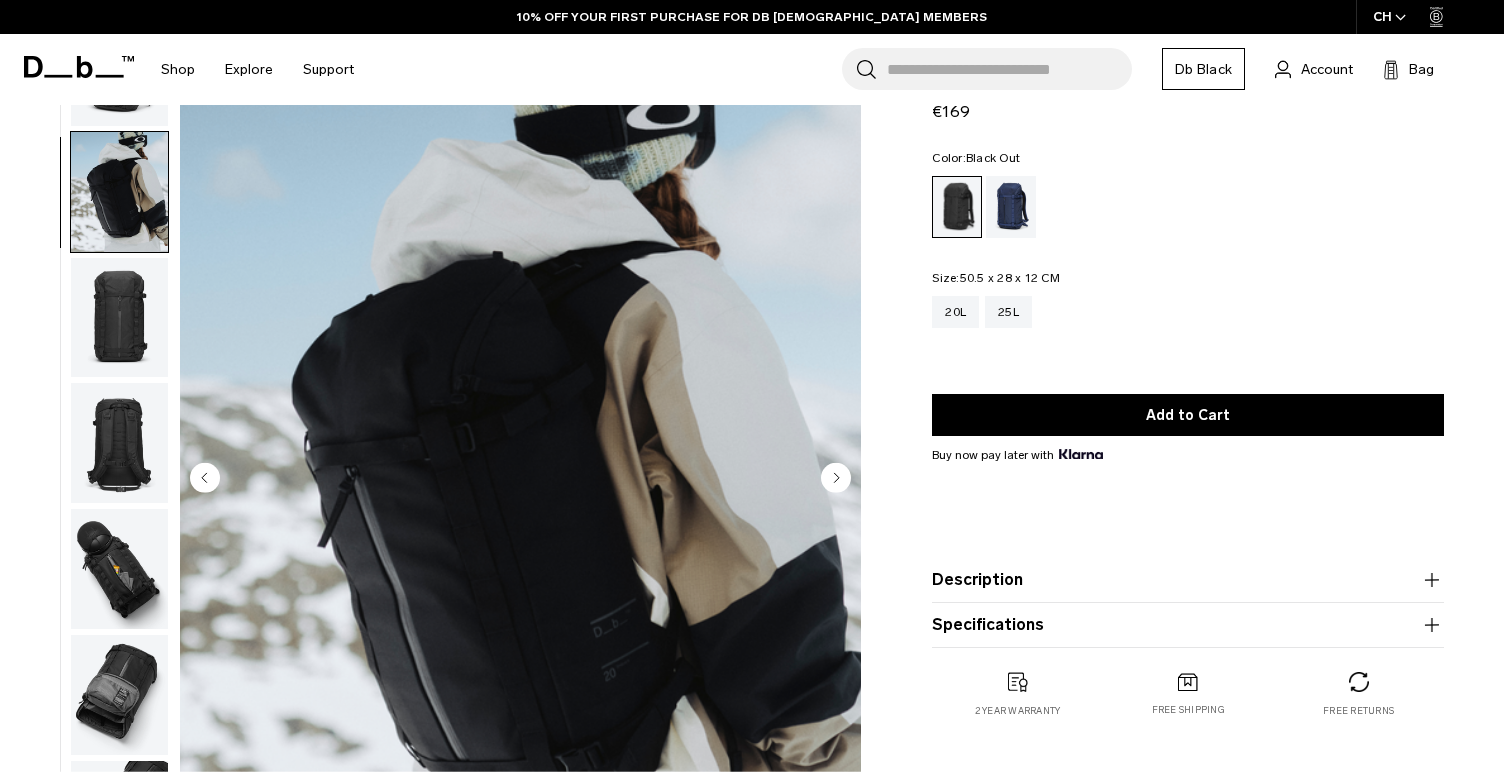 scroll, scrollTop: 126, scrollLeft: 0, axis: vertical 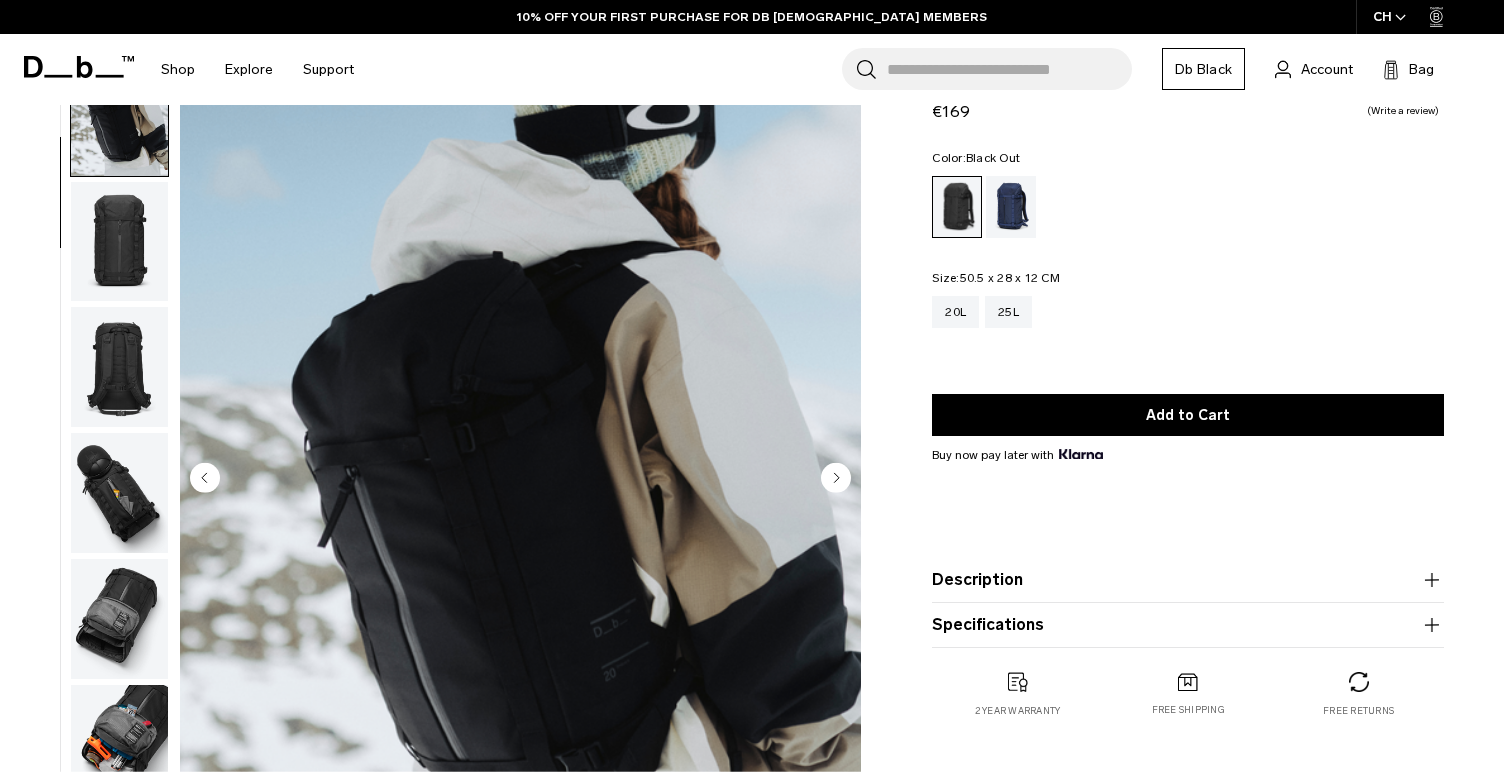 click at bounding box center (119, 480) 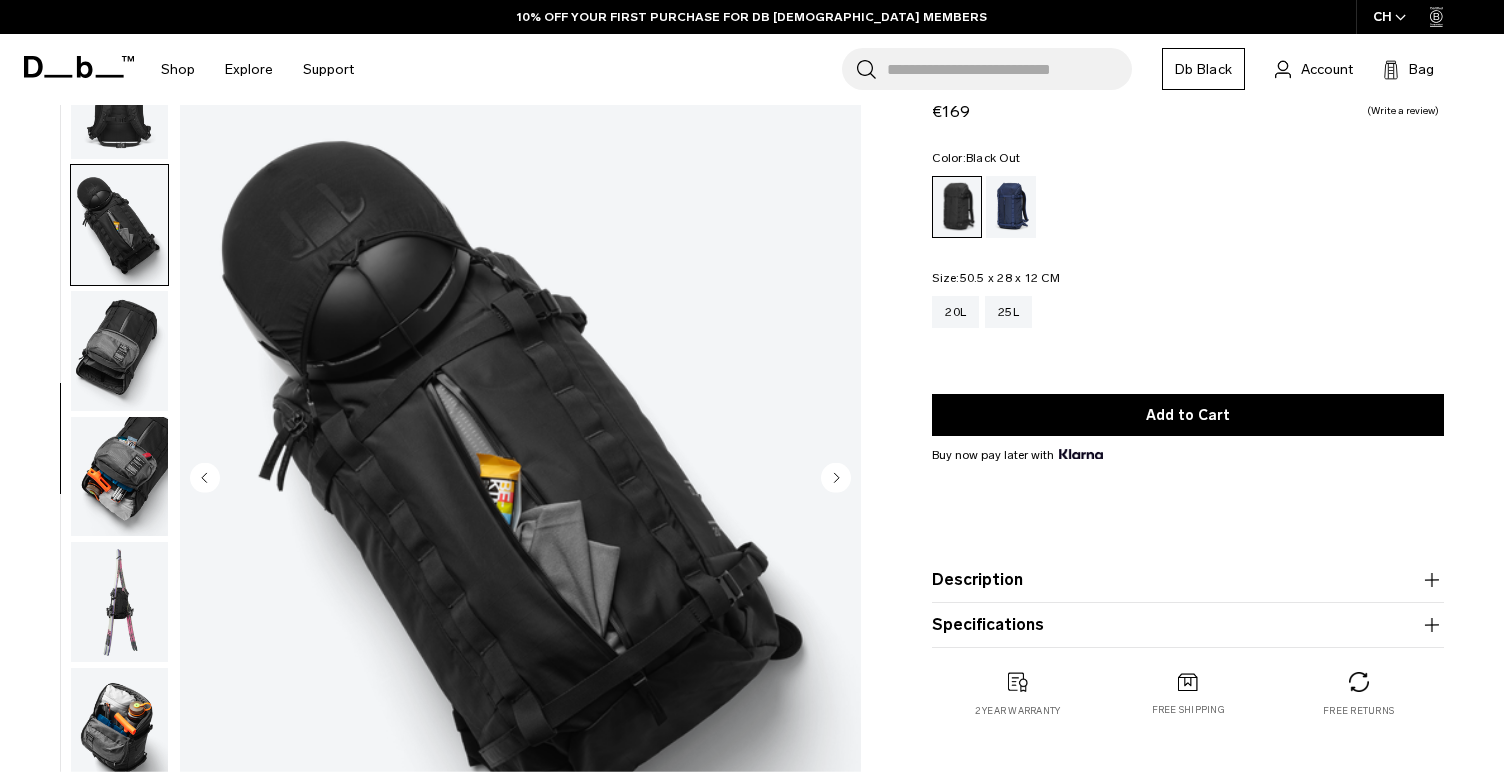 scroll, scrollTop: 404, scrollLeft: 0, axis: vertical 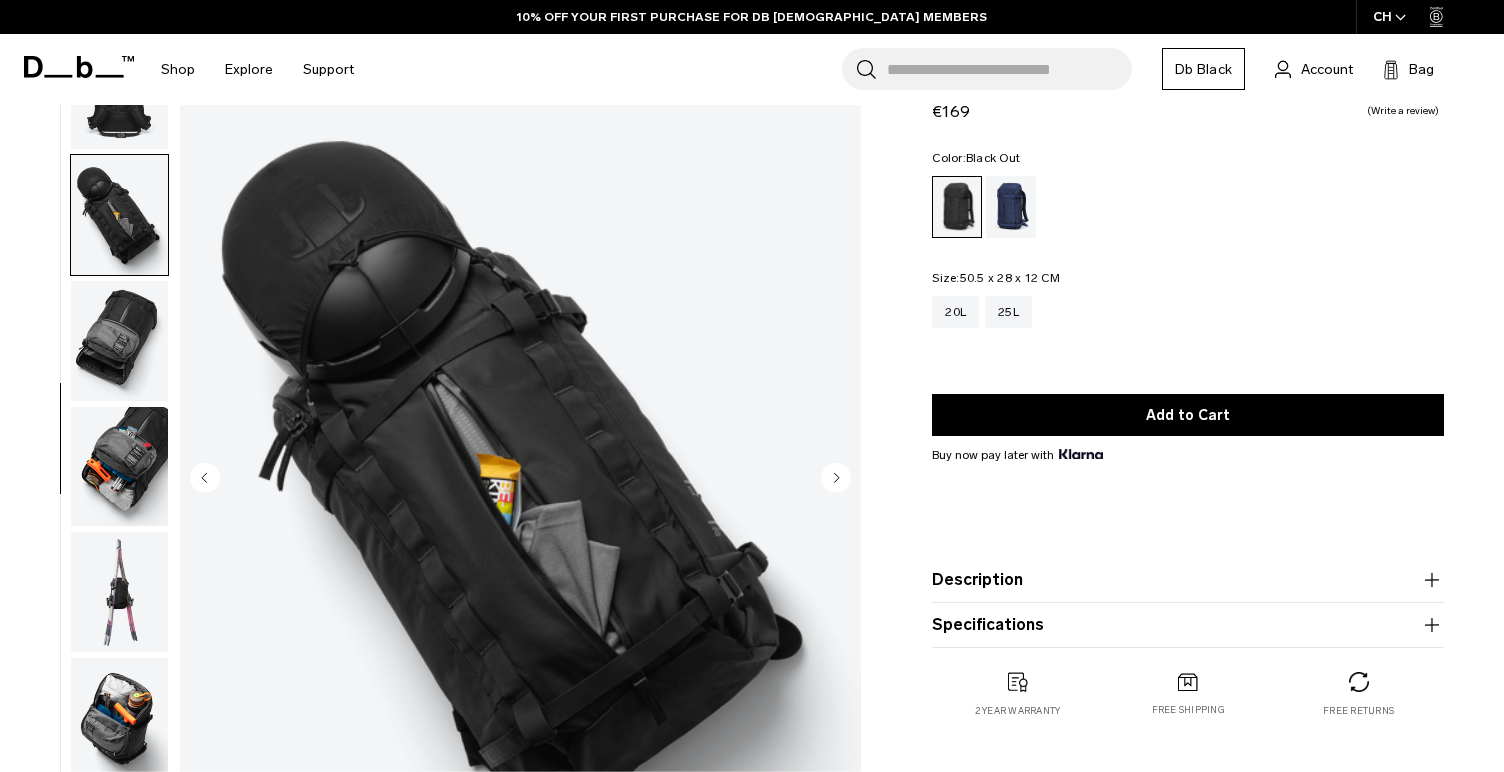 click at bounding box center [119, 467] 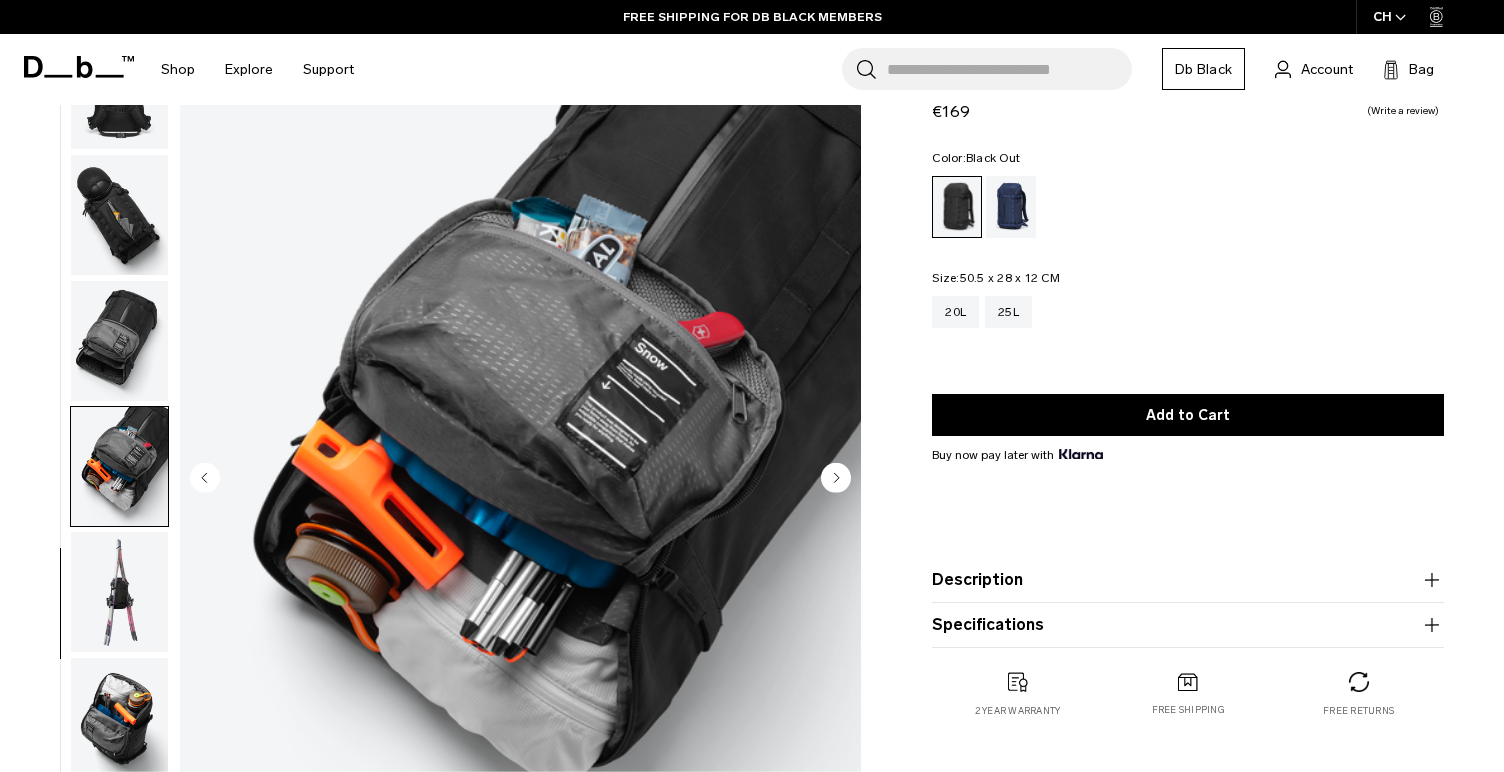 click at bounding box center [119, 592] 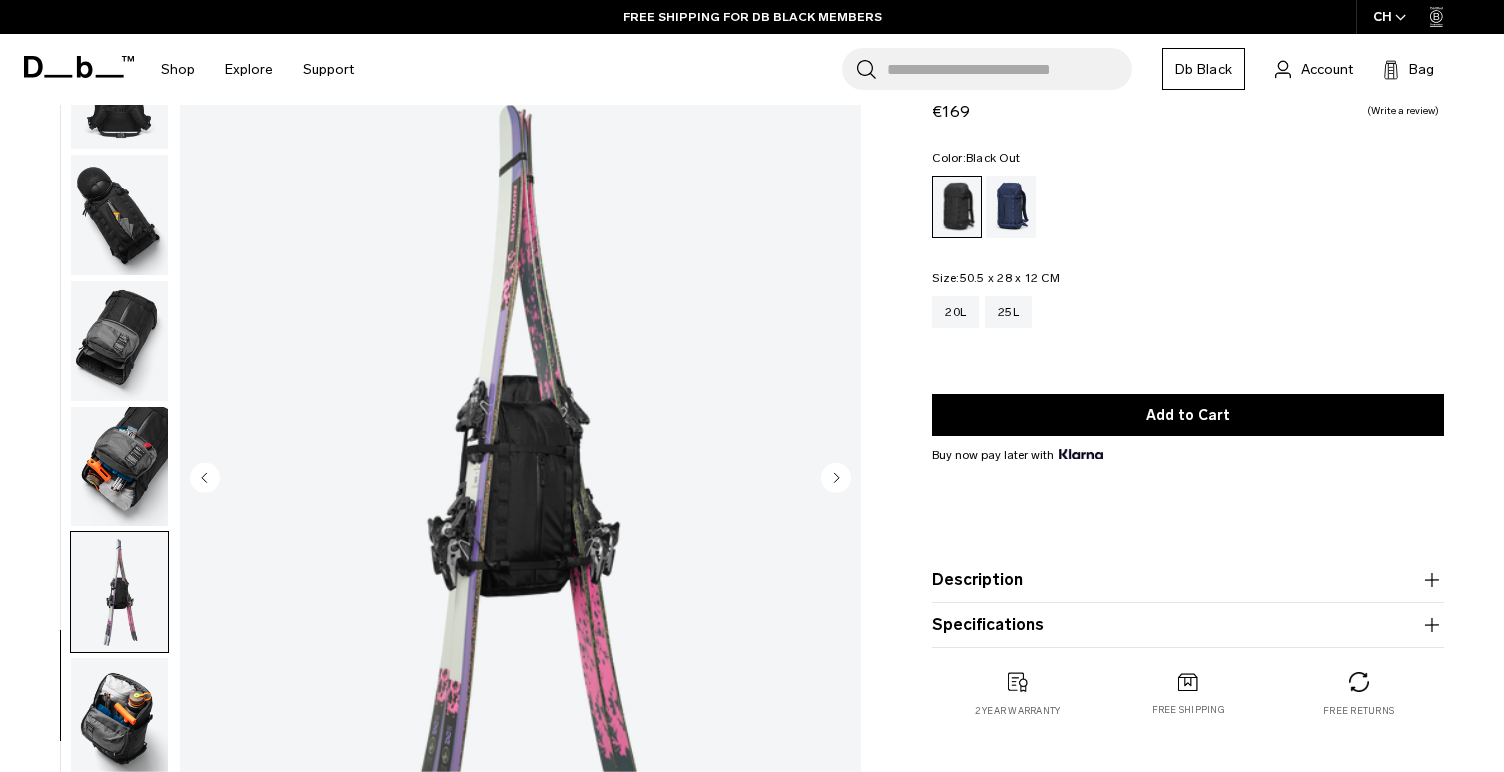 click at bounding box center [119, 718] 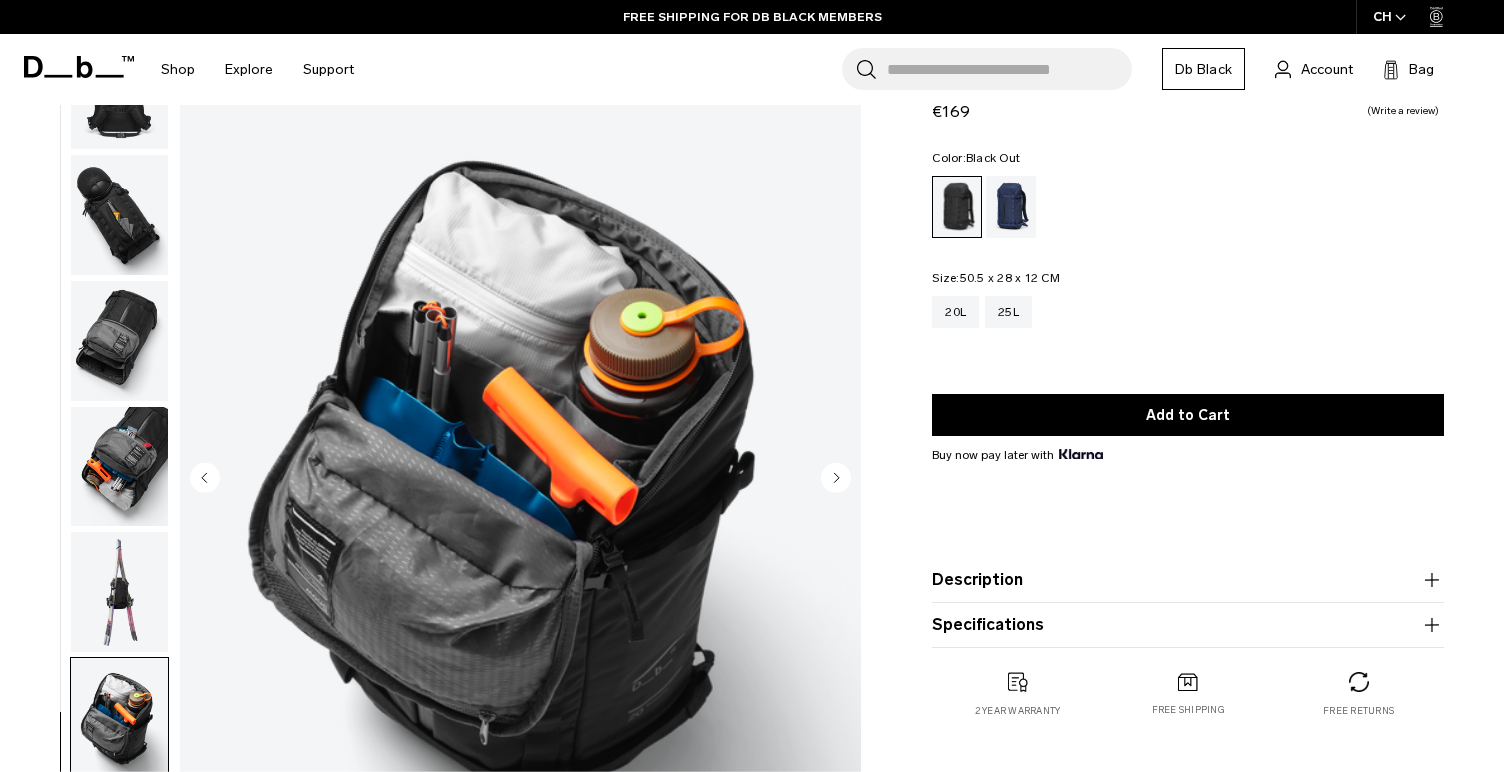 click at bounding box center [119, 592] 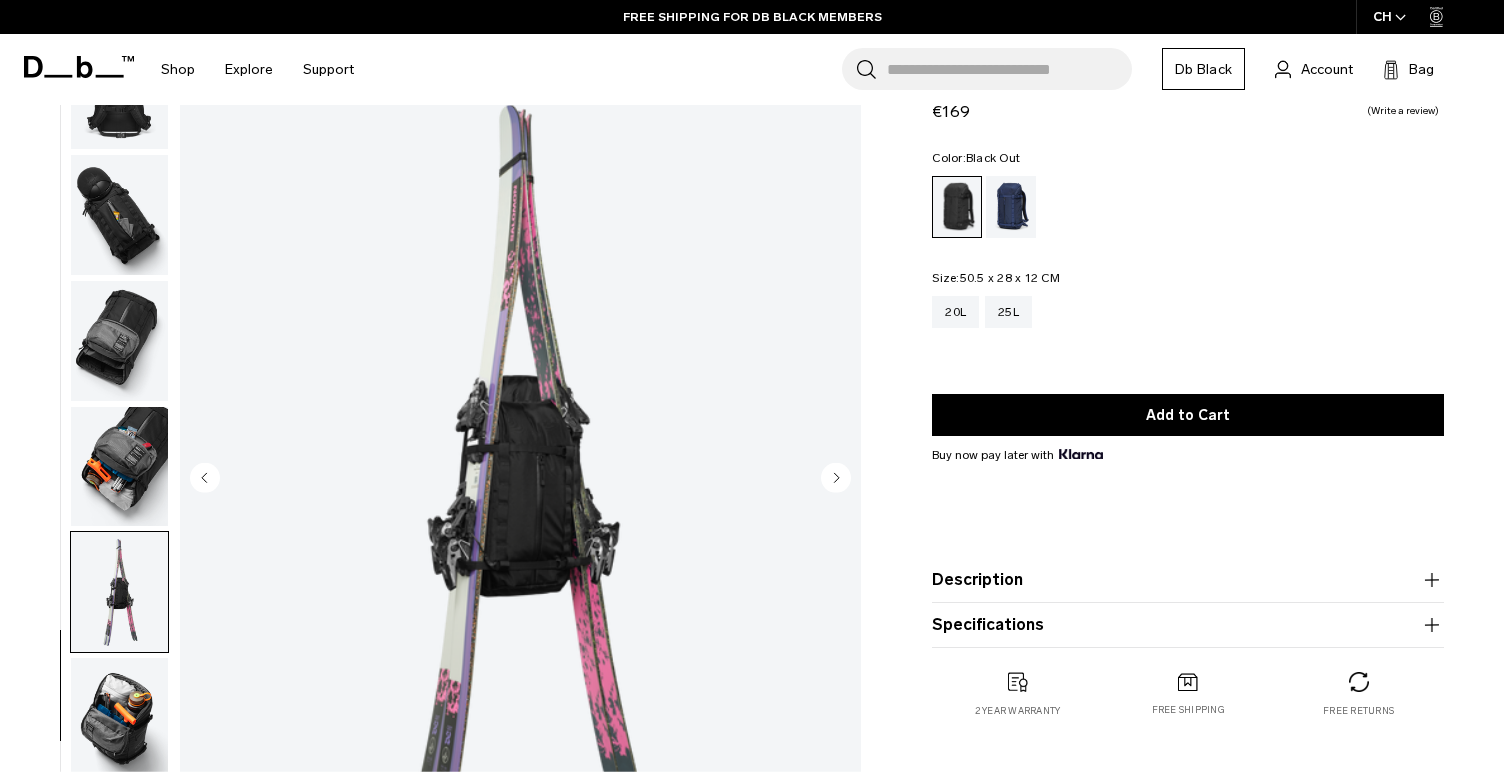 click at bounding box center [119, 718] 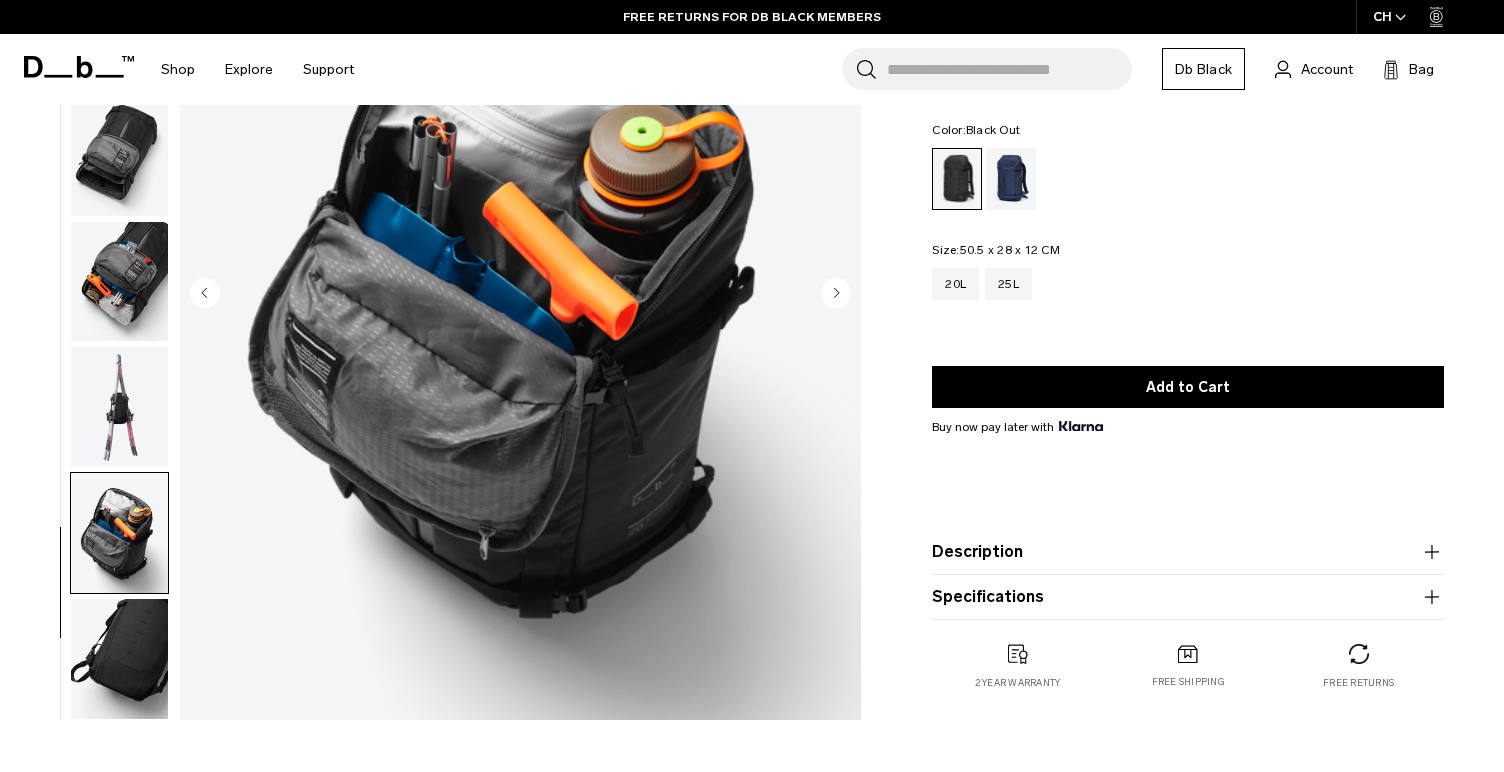 scroll, scrollTop: 263, scrollLeft: 0, axis: vertical 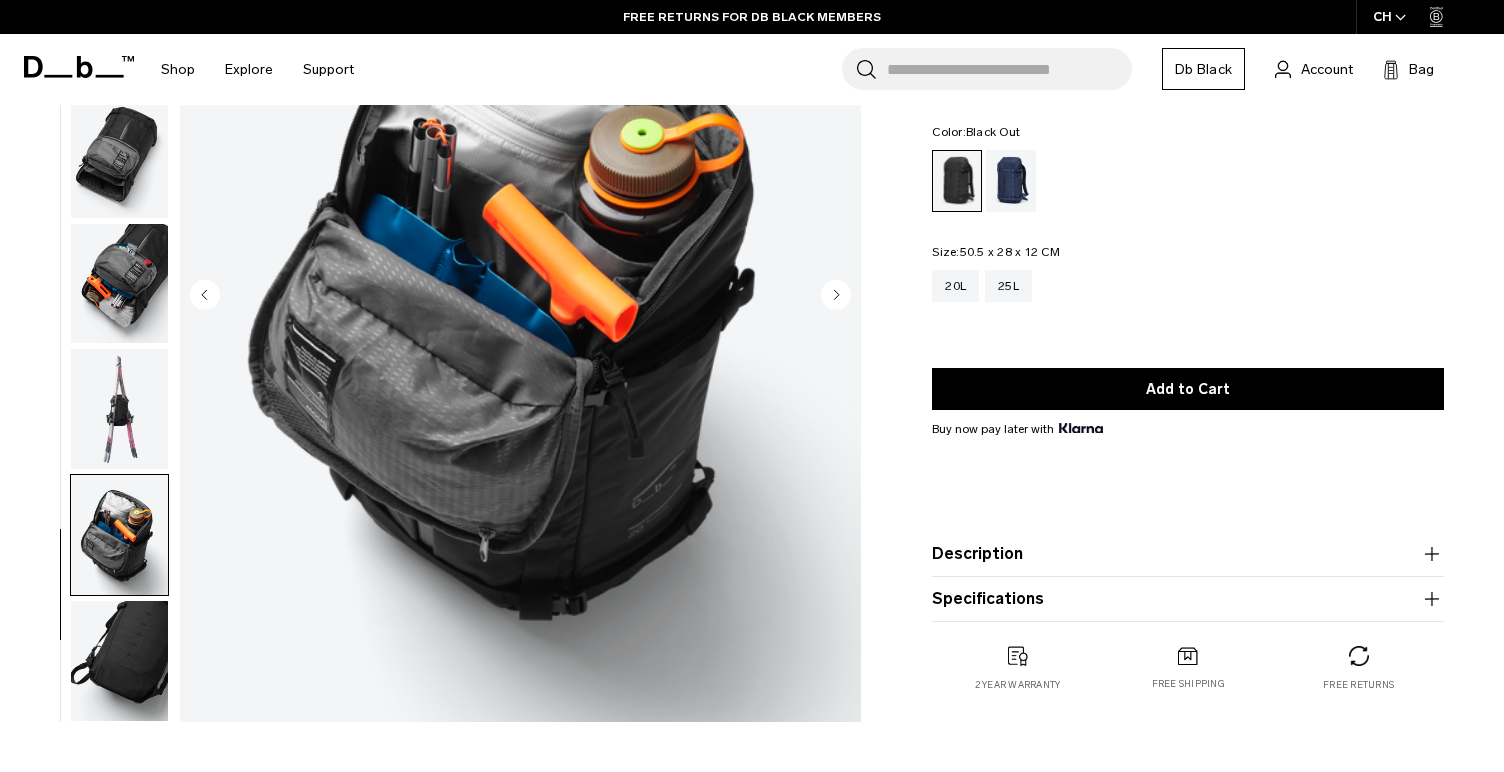 click on "Description" at bounding box center [1188, 554] 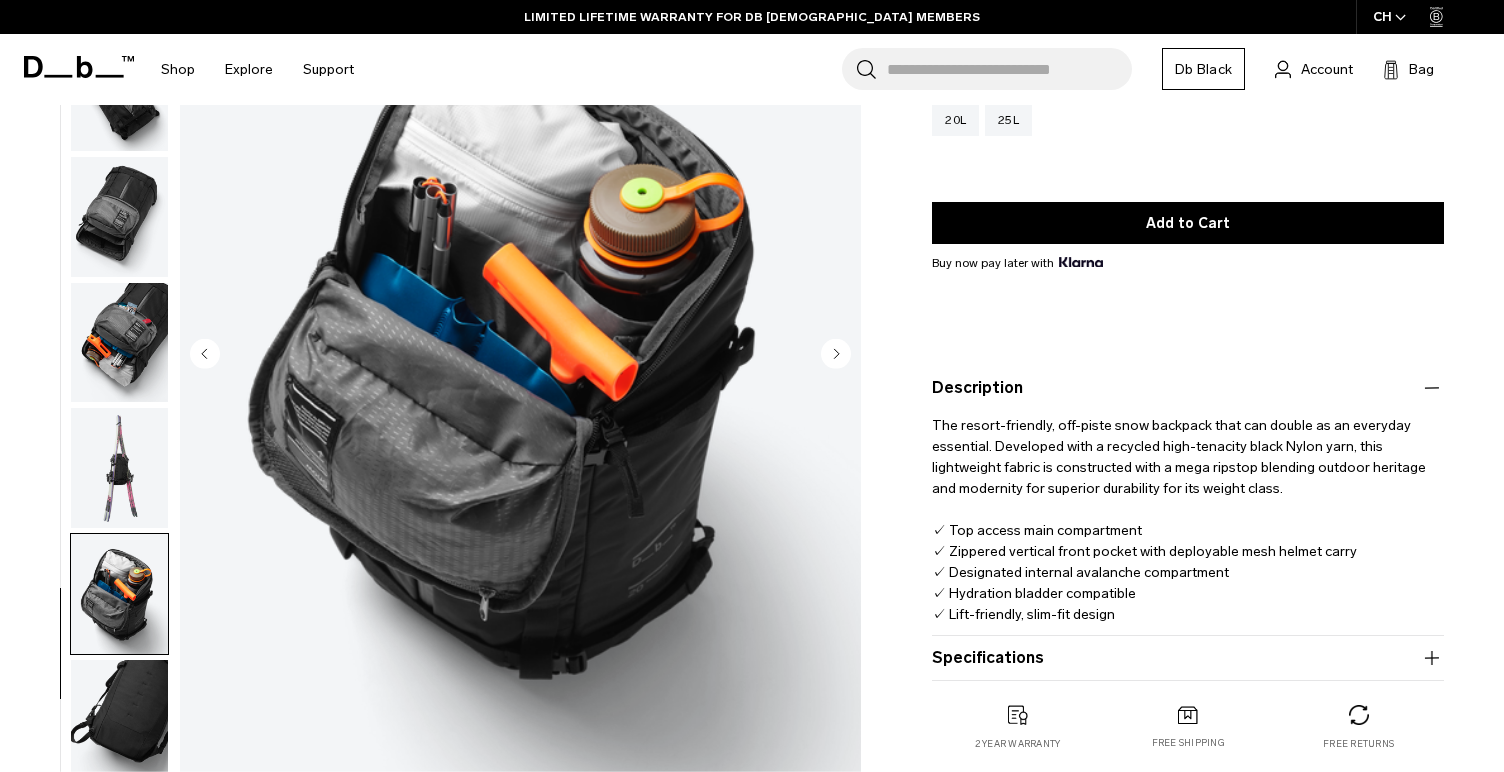 click on "Specifications" at bounding box center (1188, 658) 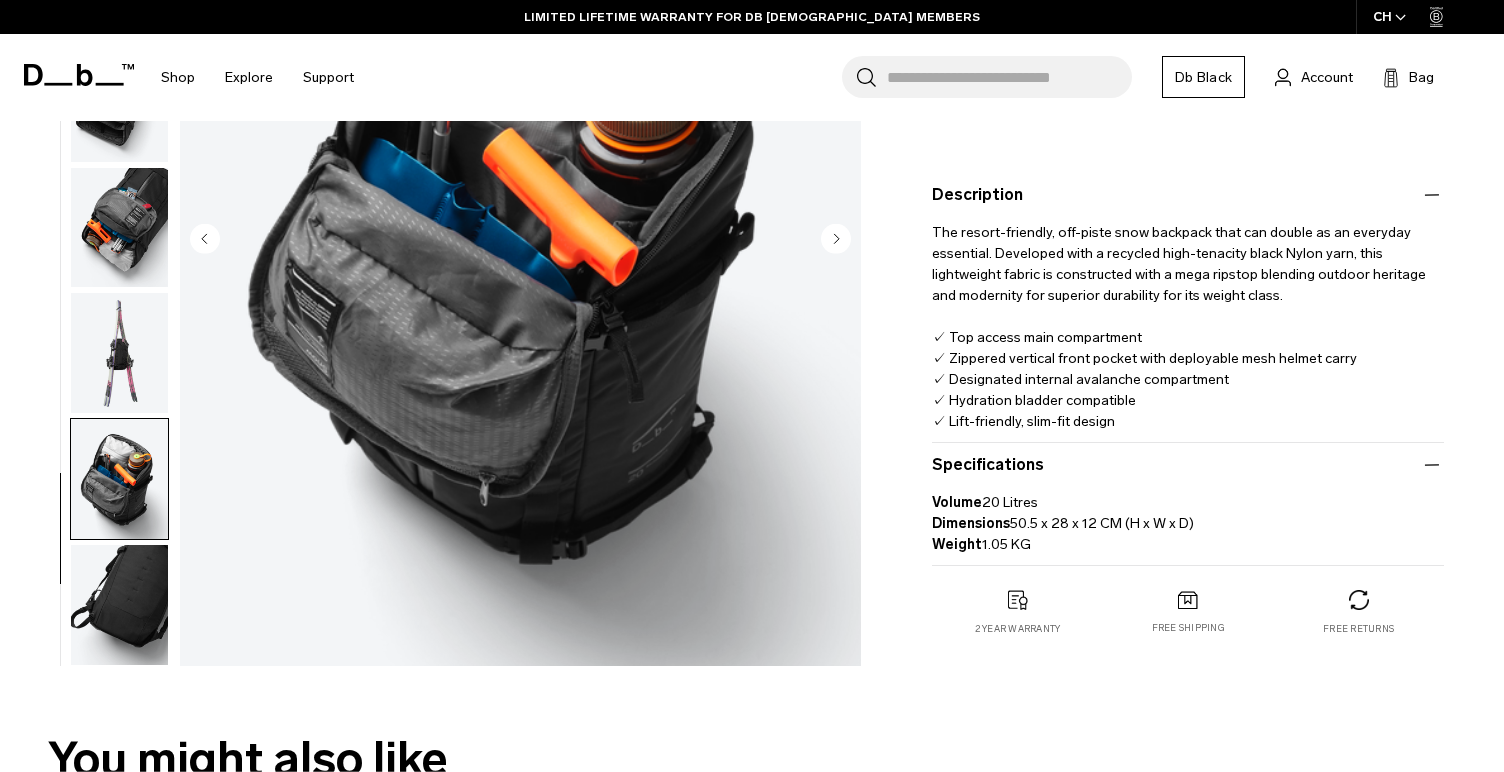 scroll, scrollTop: 474, scrollLeft: 0, axis: vertical 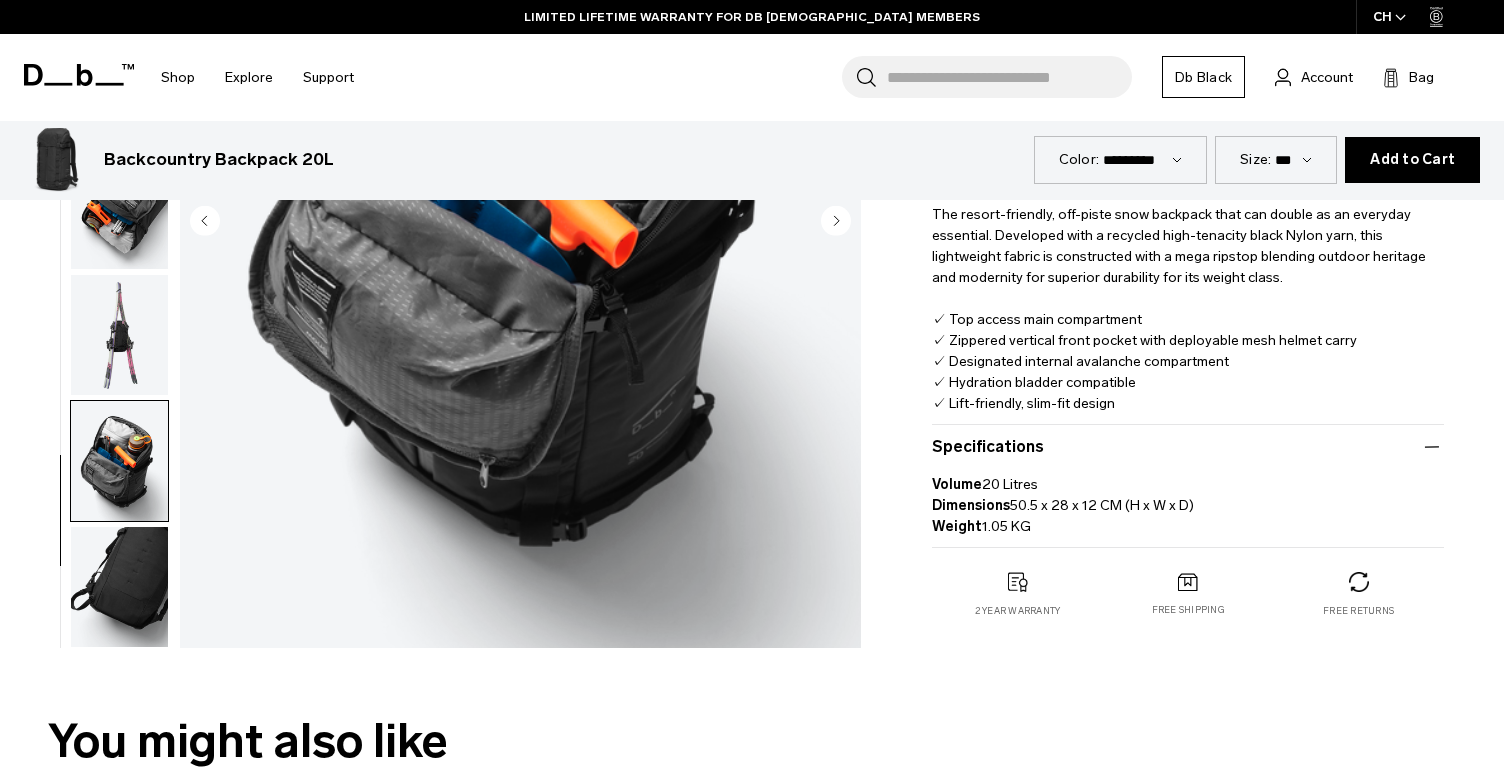 click at bounding box center [119, 587] 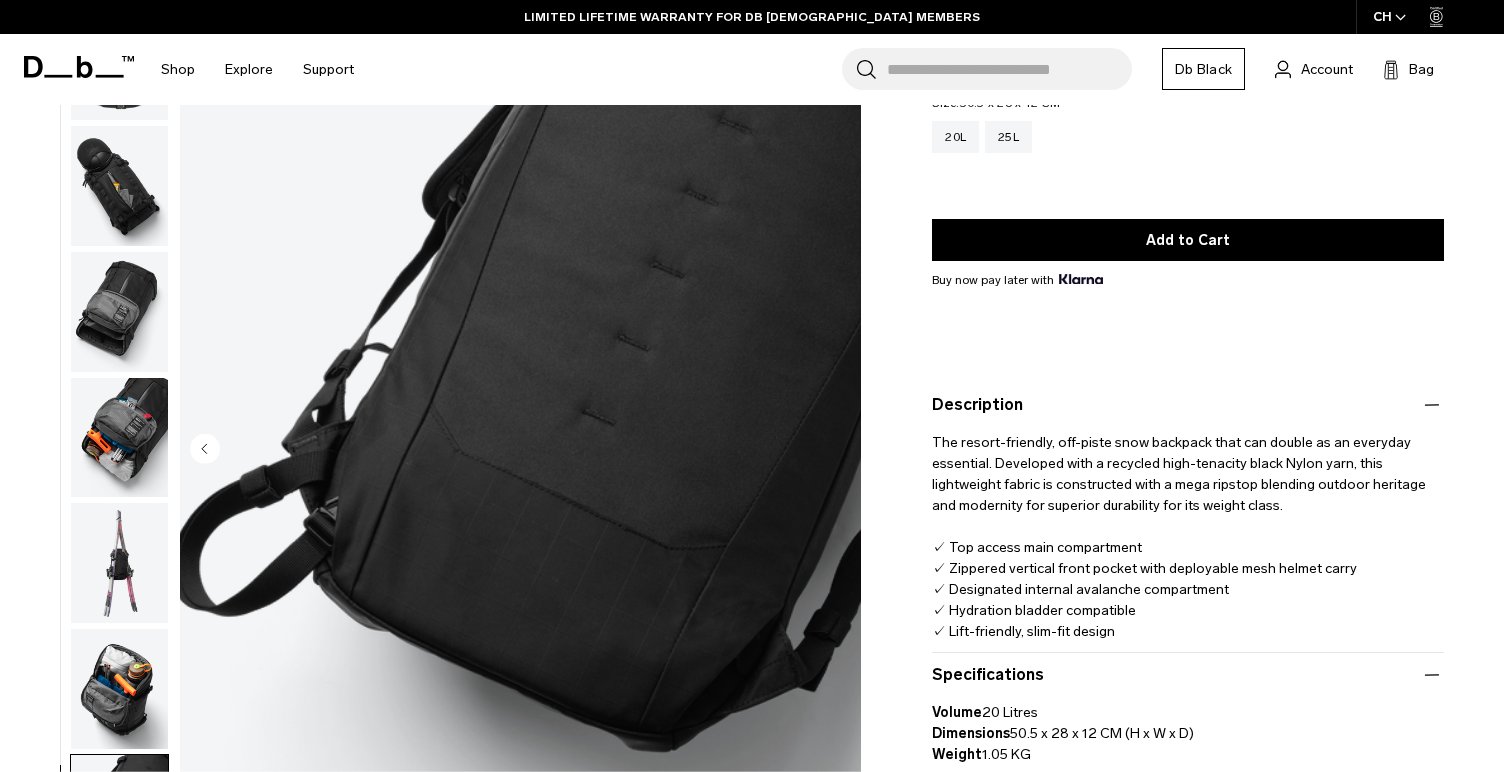 scroll, scrollTop: 110, scrollLeft: 0, axis: vertical 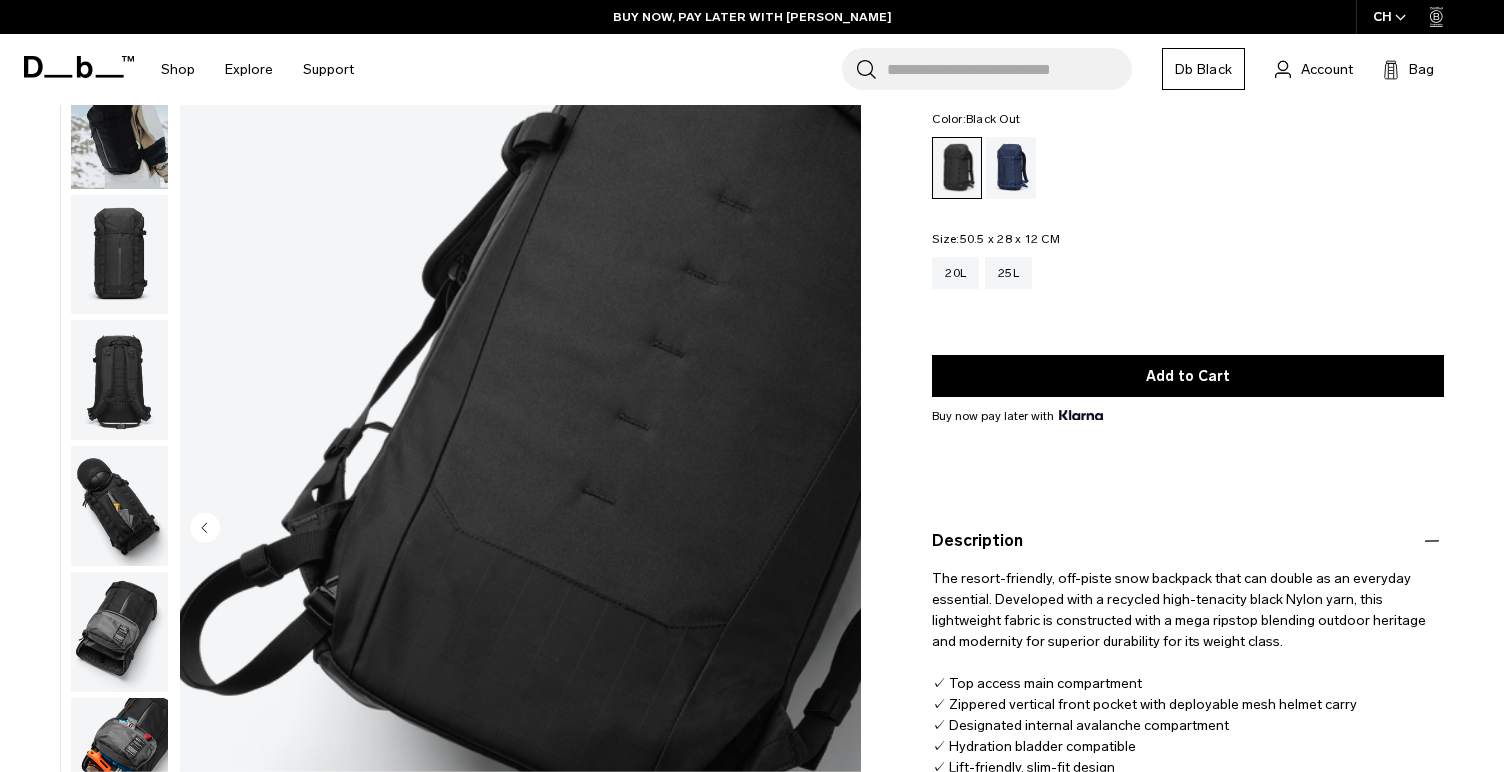 click at bounding box center [119, 506] 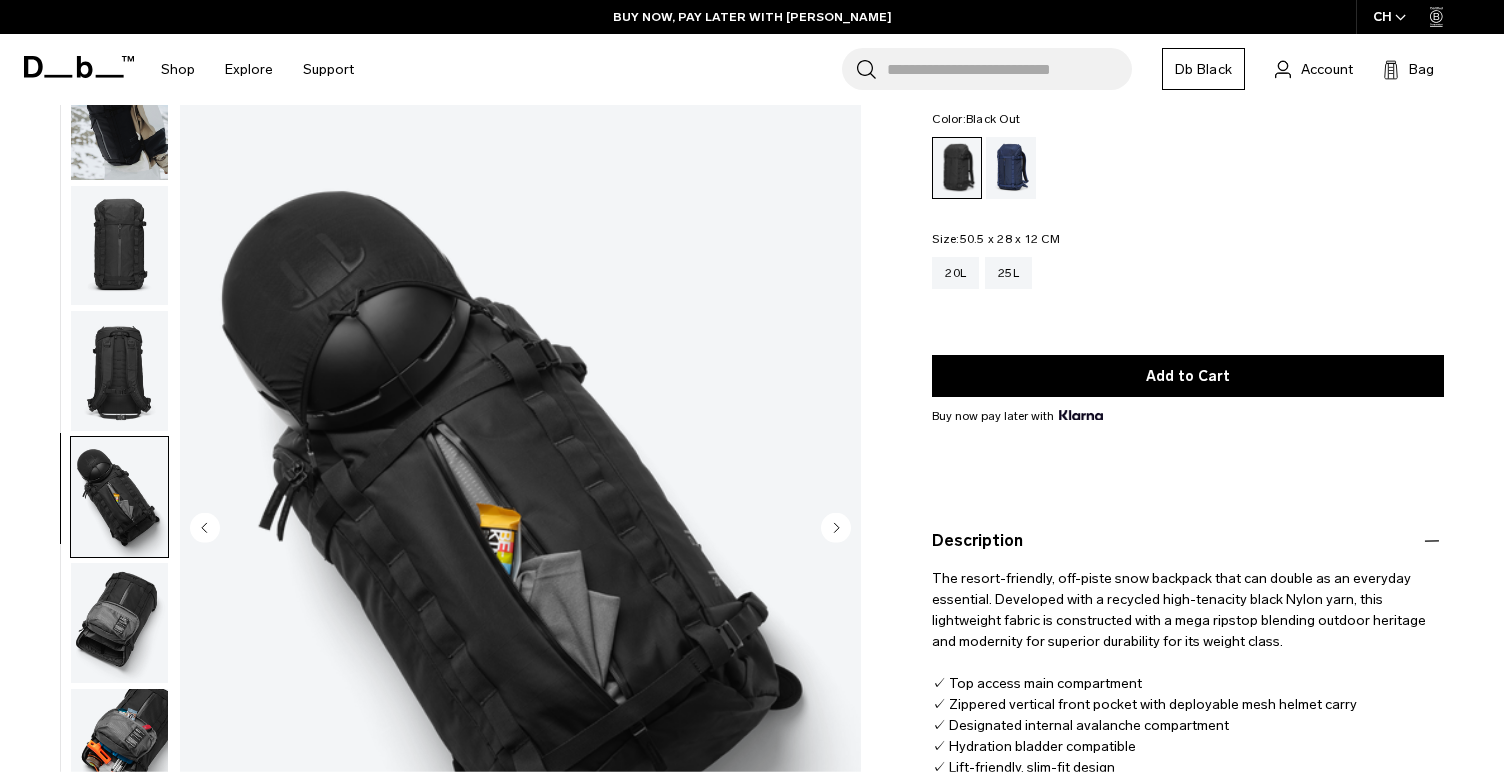 scroll, scrollTop: 0, scrollLeft: 0, axis: both 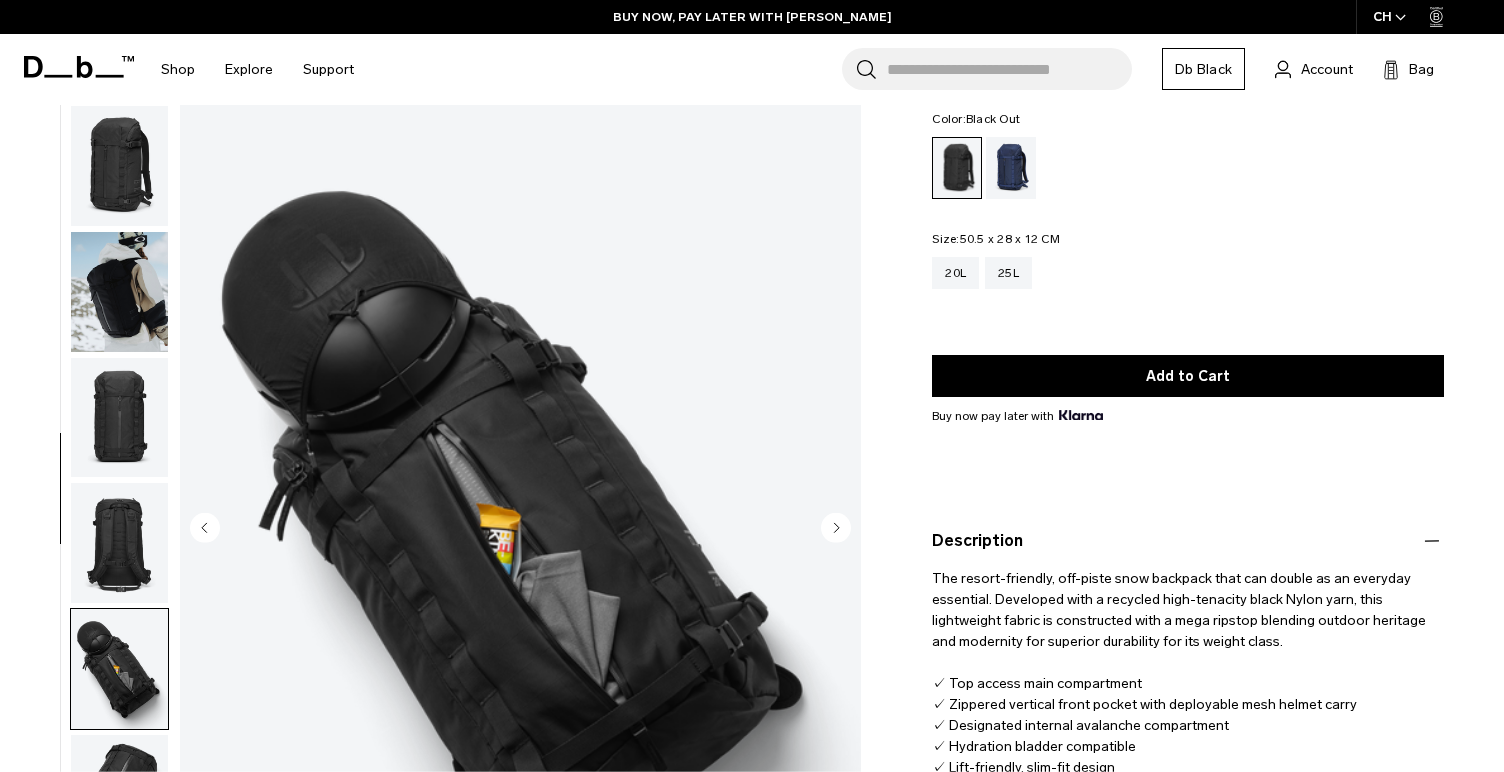 click 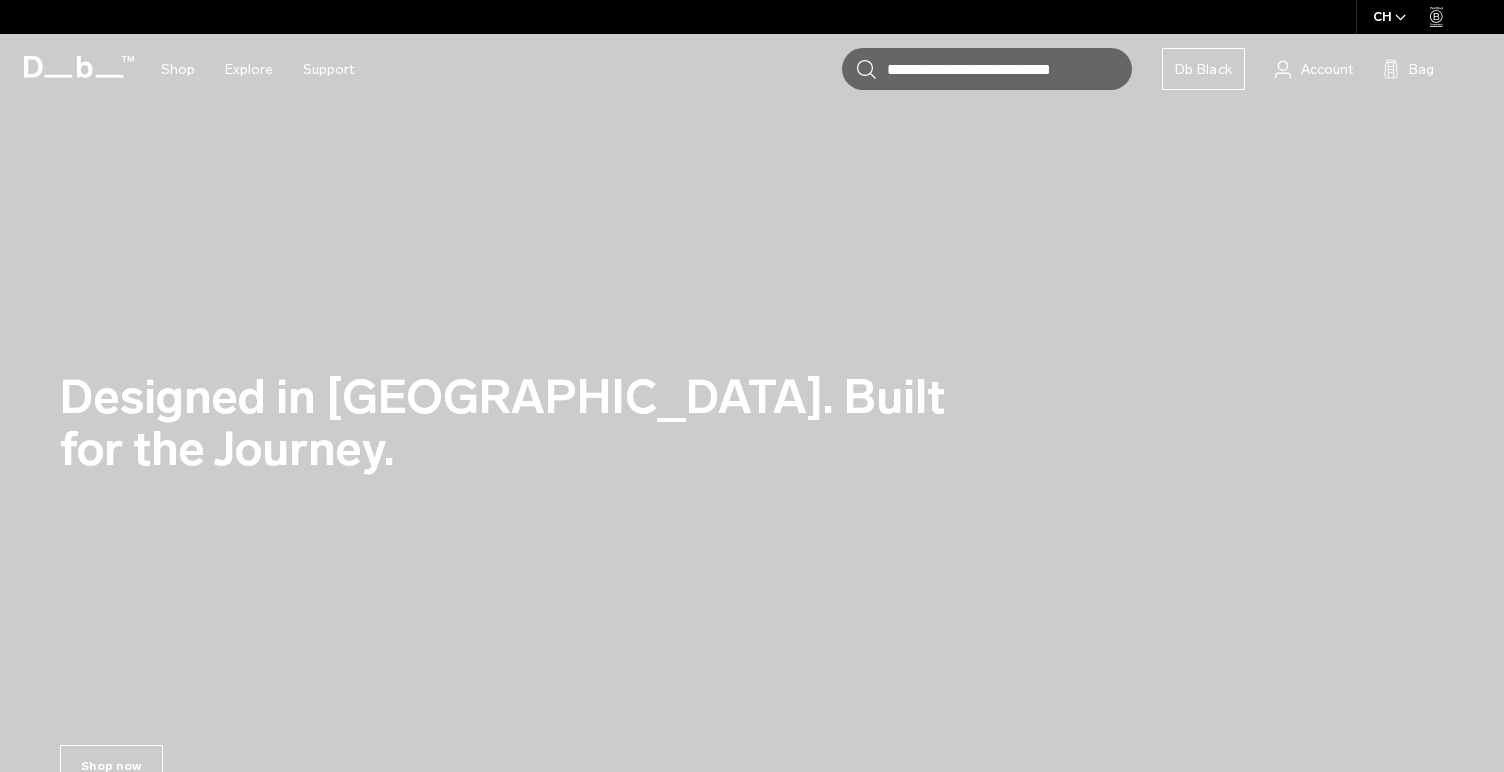 scroll, scrollTop: 0, scrollLeft: 0, axis: both 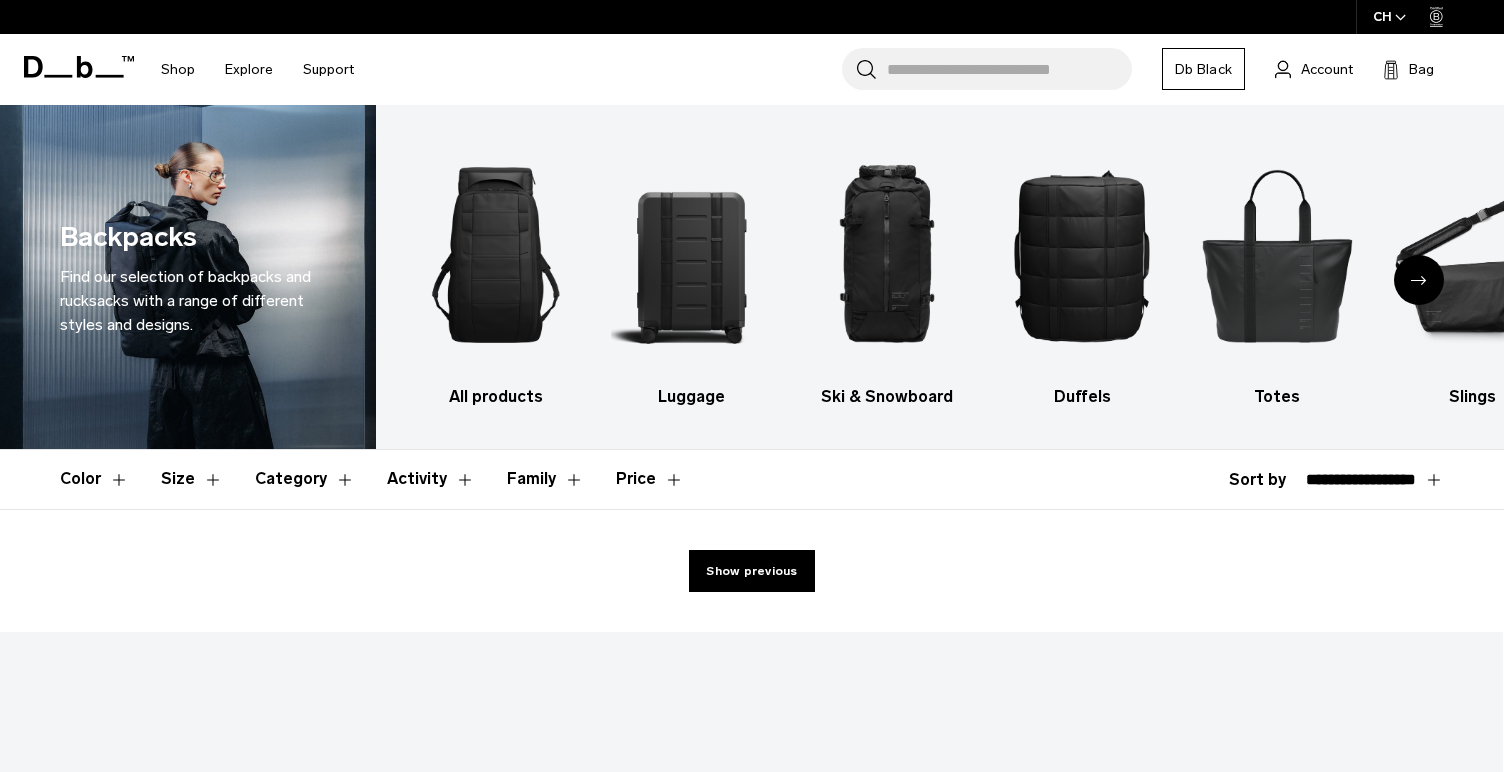 select on "**********" 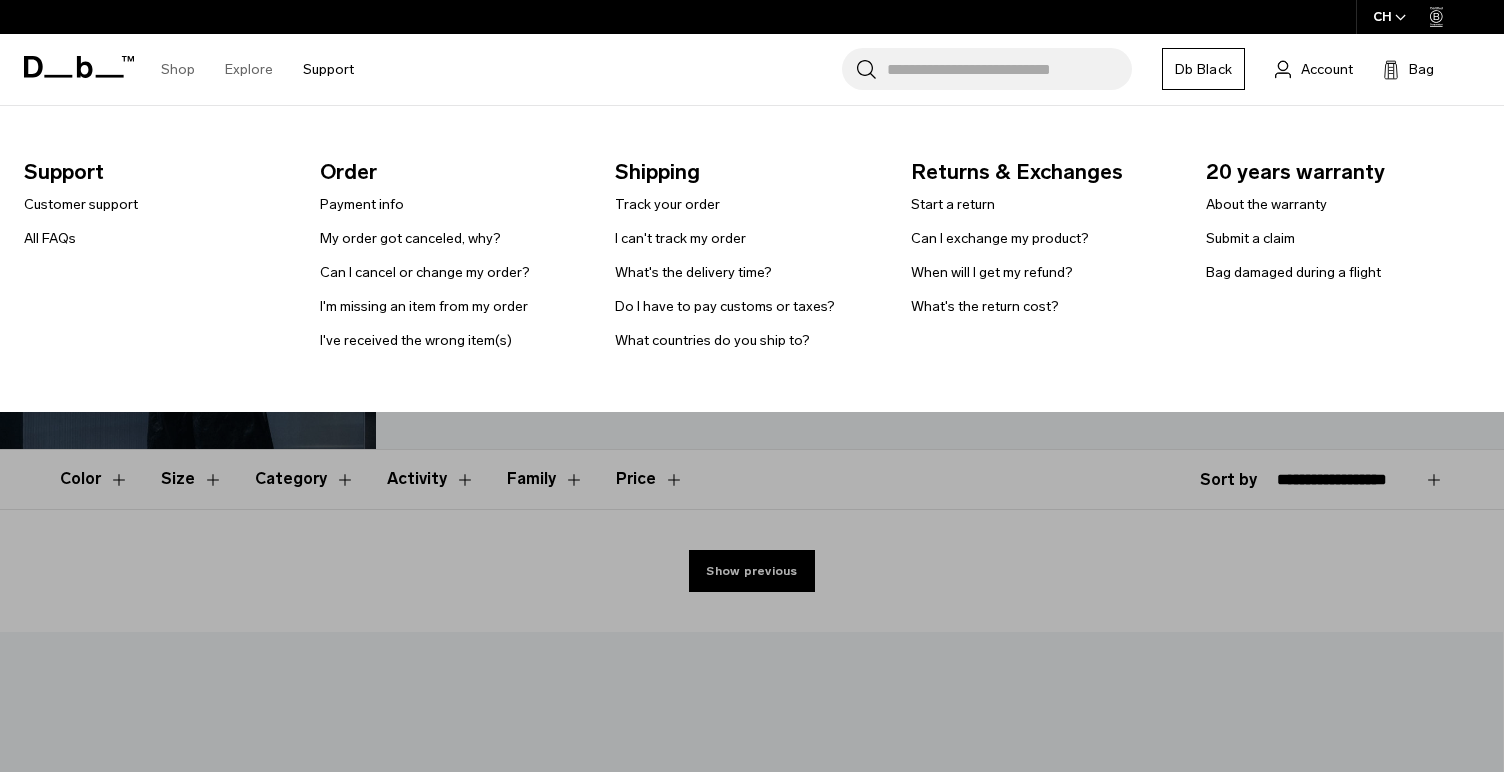 scroll, scrollTop: 6095, scrollLeft: 0, axis: vertical 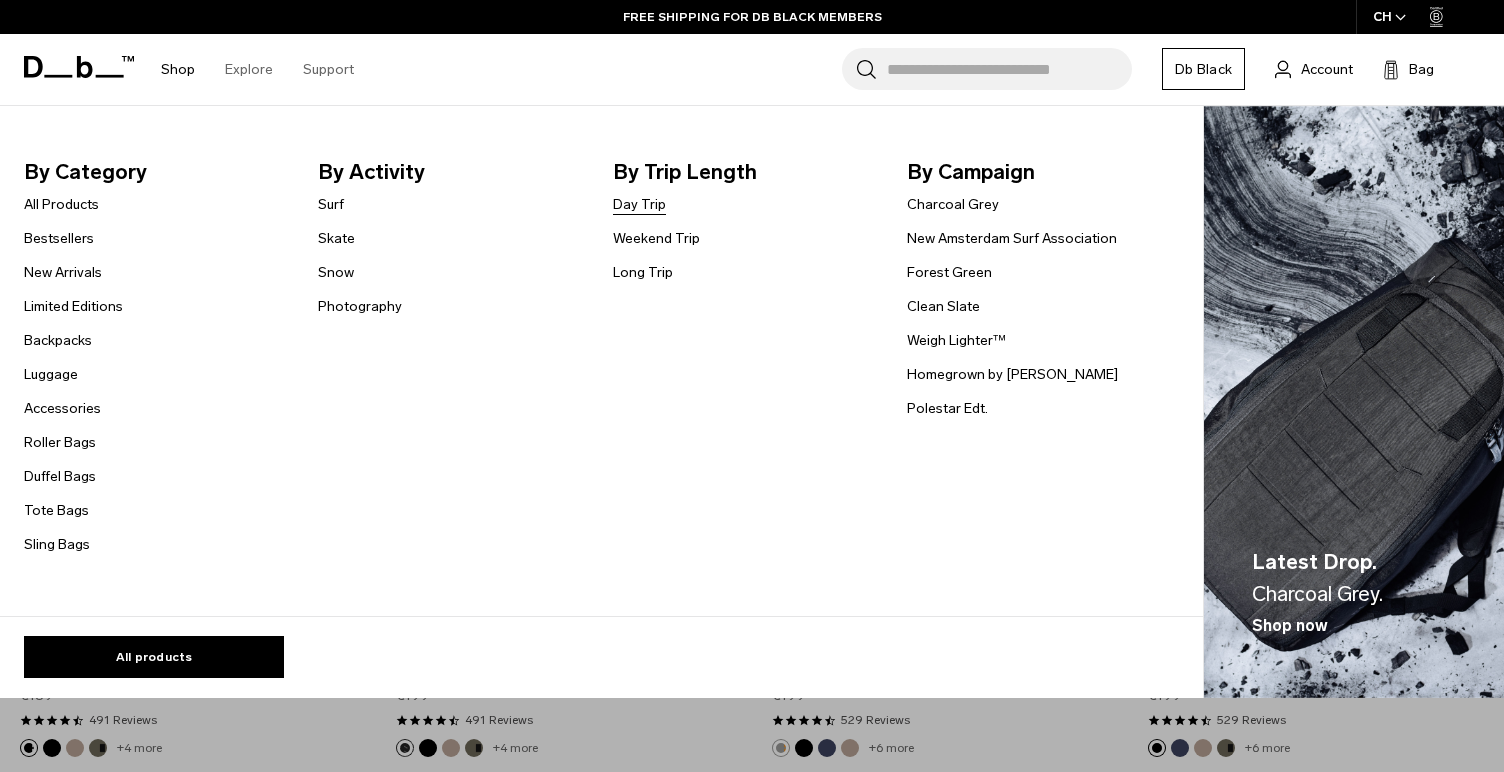 click on "Day Trip" at bounding box center [639, 204] 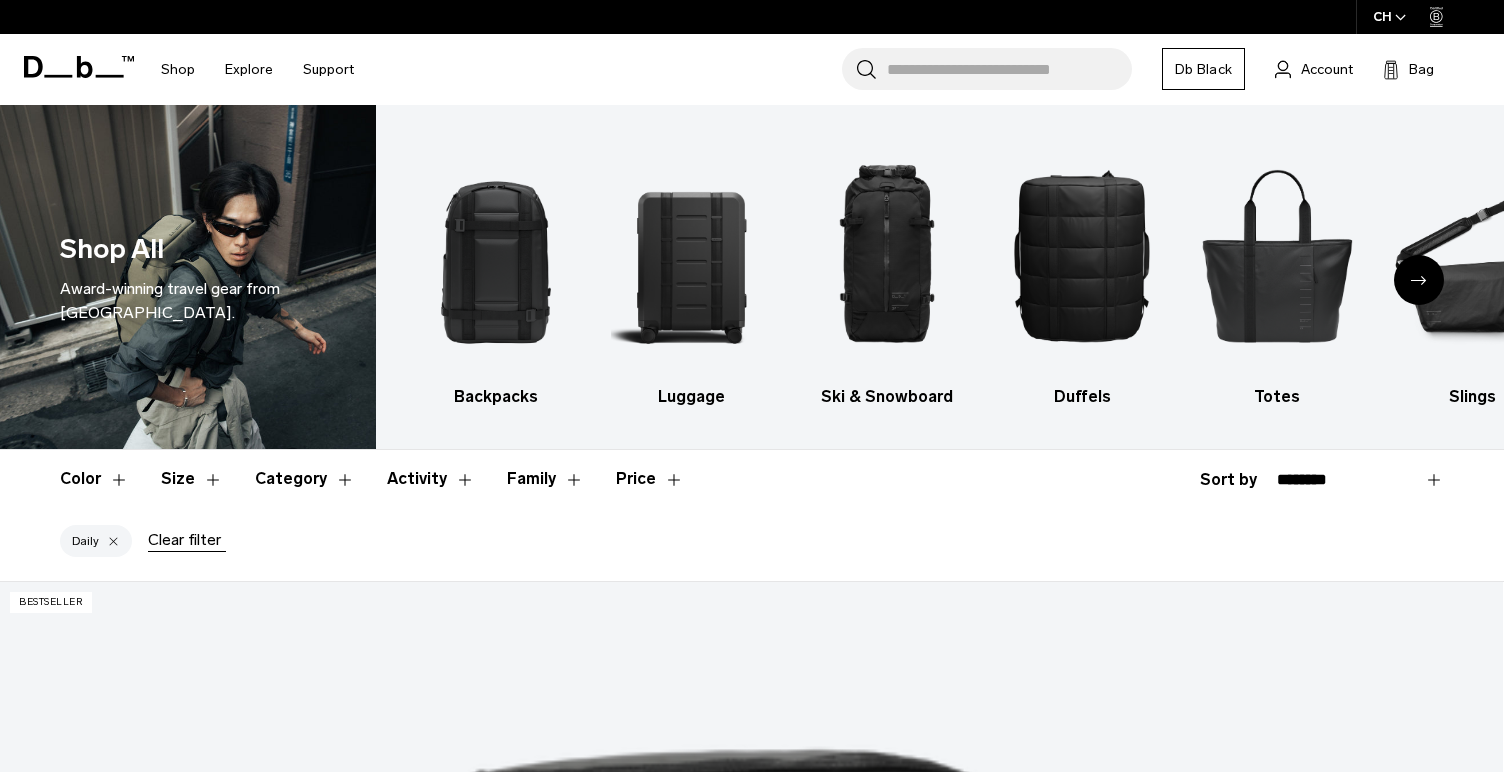 scroll, scrollTop: 0, scrollLeft: 0, axis: both 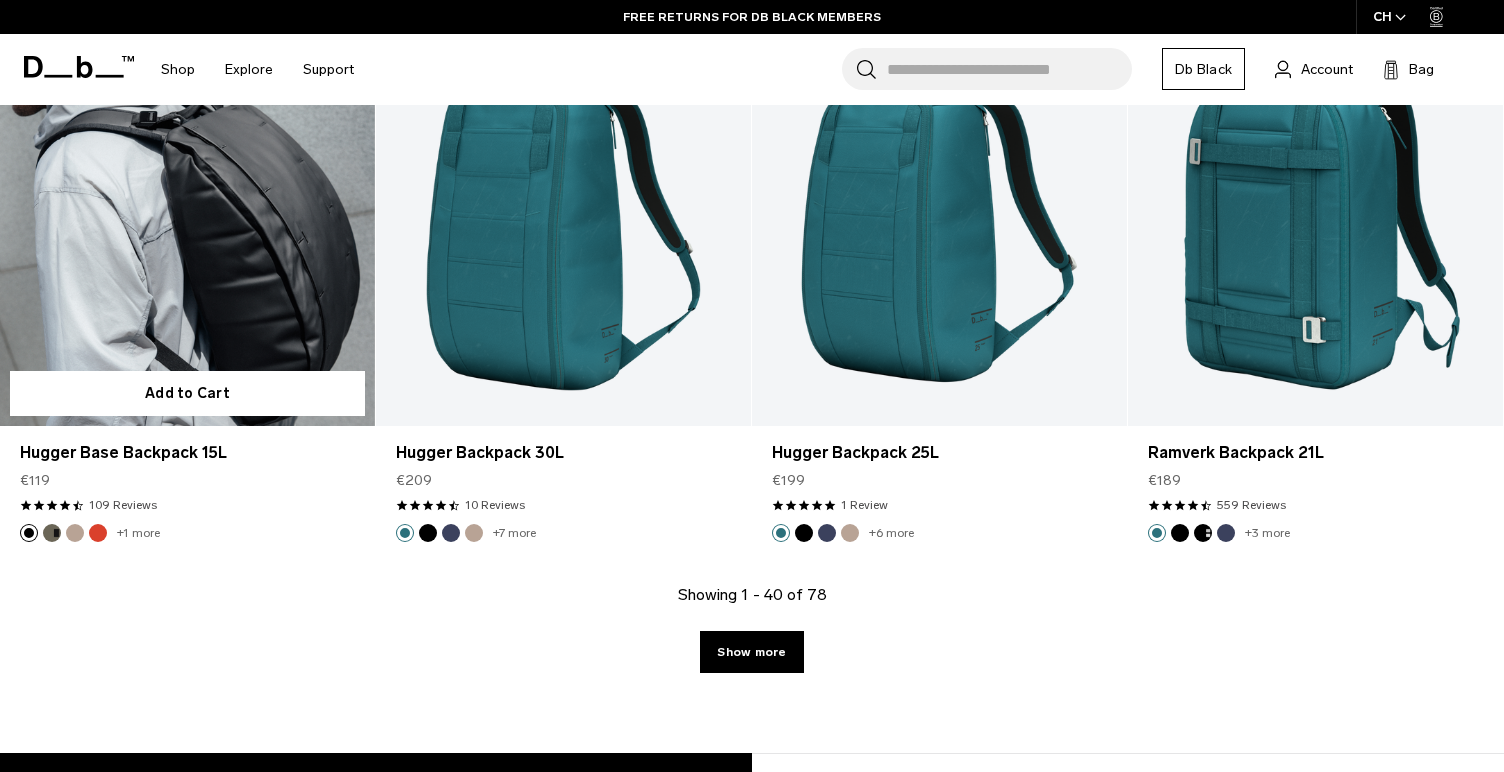 click at bounding box center (187, 218) 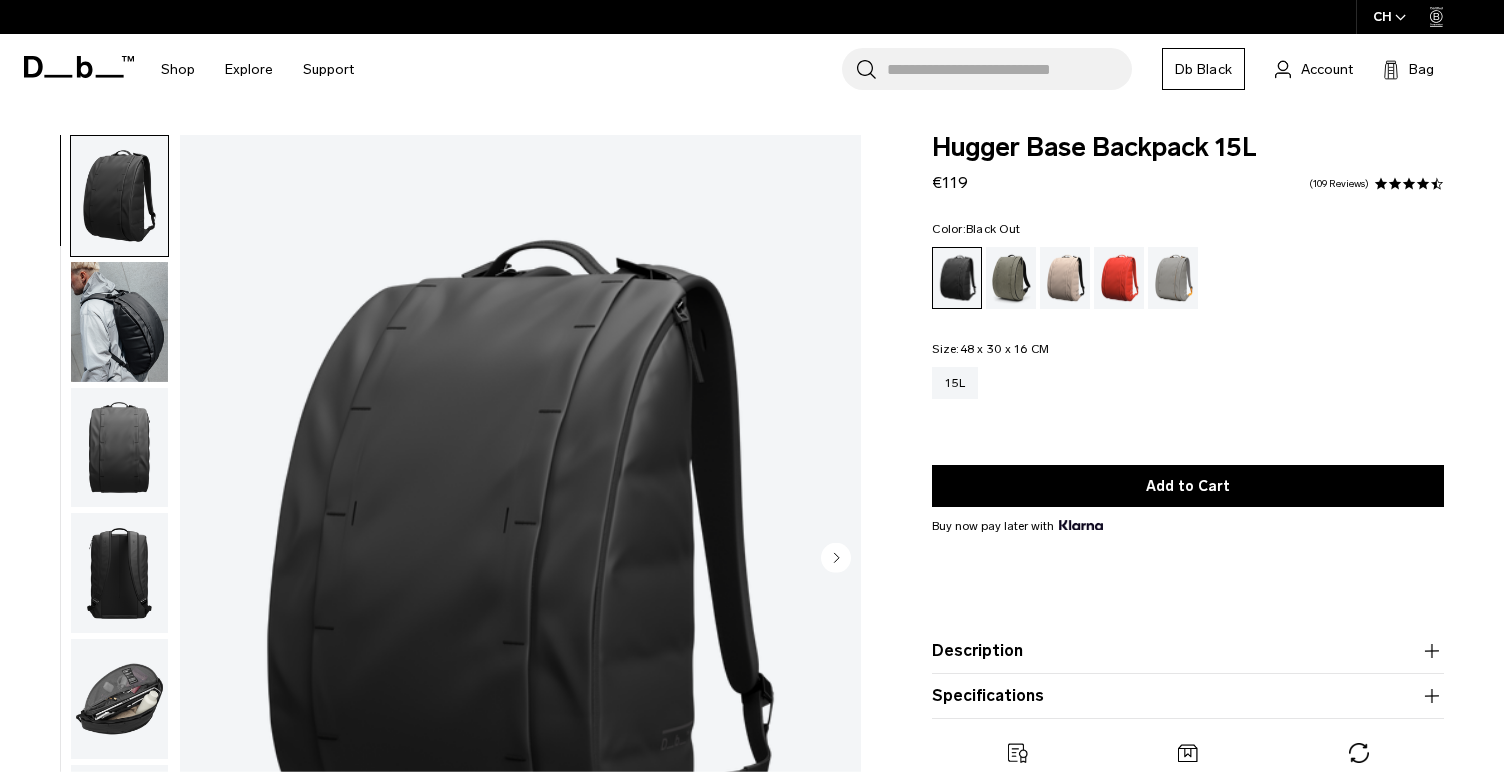 scroll, scrollTop: 0, scrollLeft: 0, axis: both 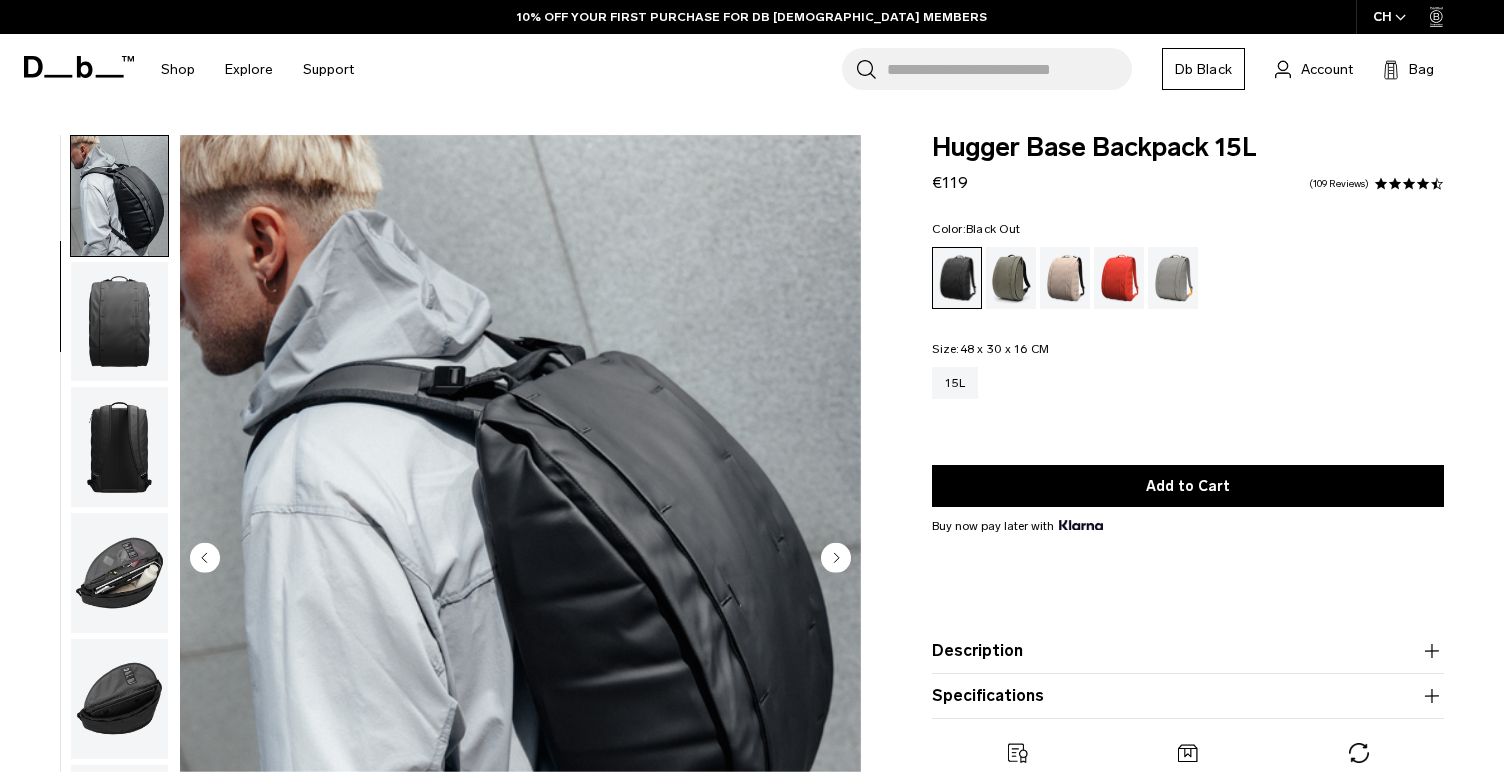 click at bounding box center (119, 573) 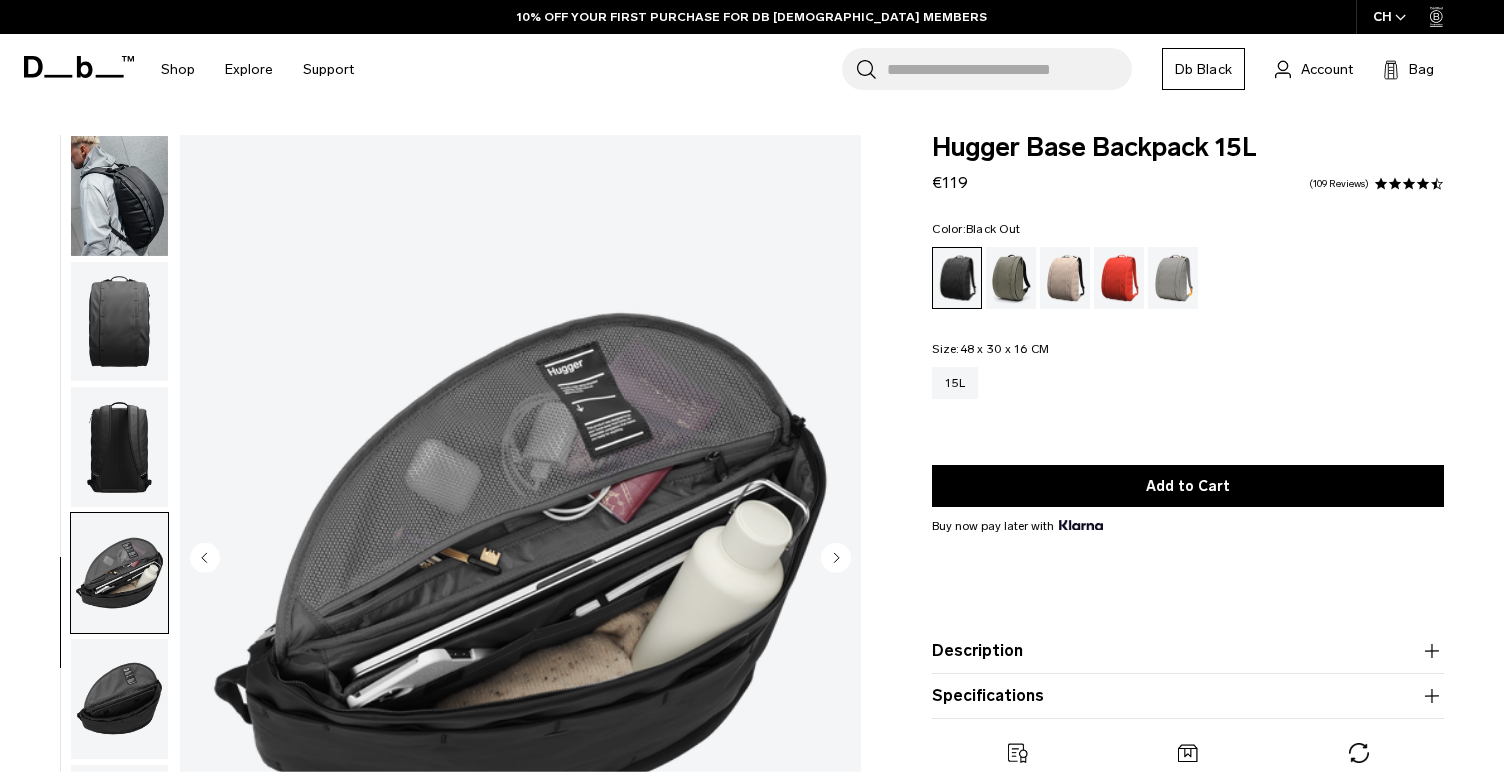 scroll, scrollTop: 152, scrollLeft: 0, axis: vertical 